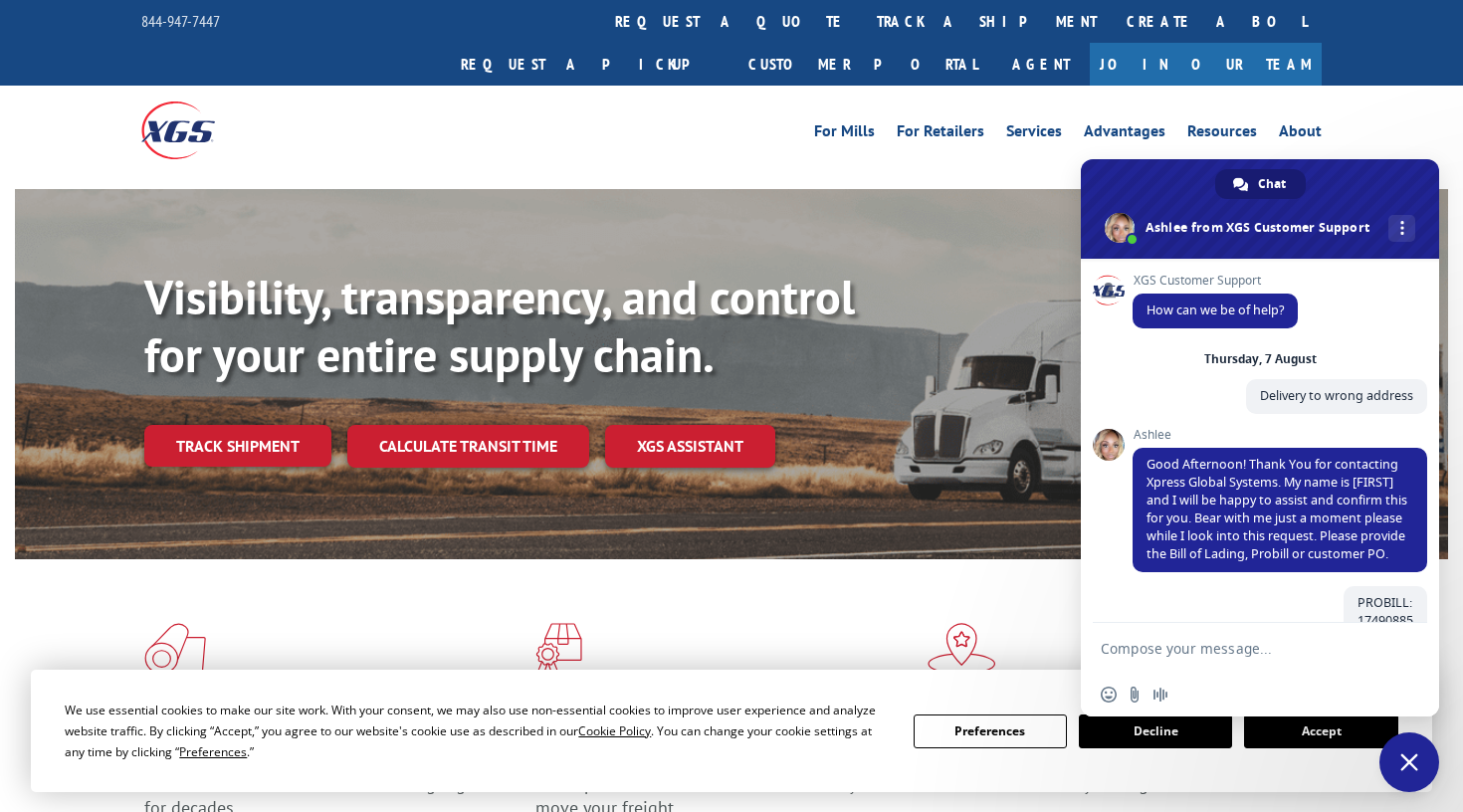 scroll, scrollTop: 0, scrollLeft: 0, axis: both 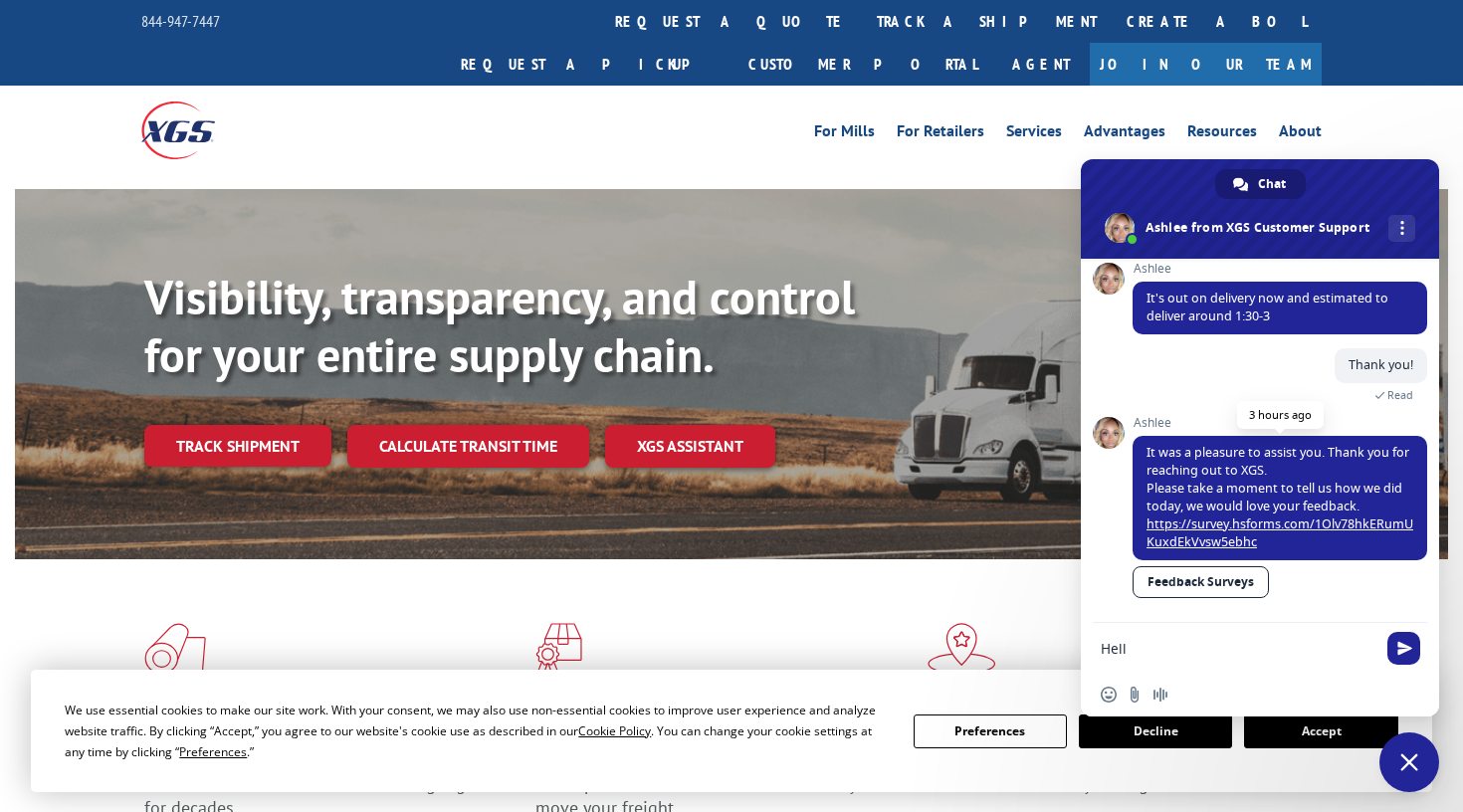 type on "Hello" 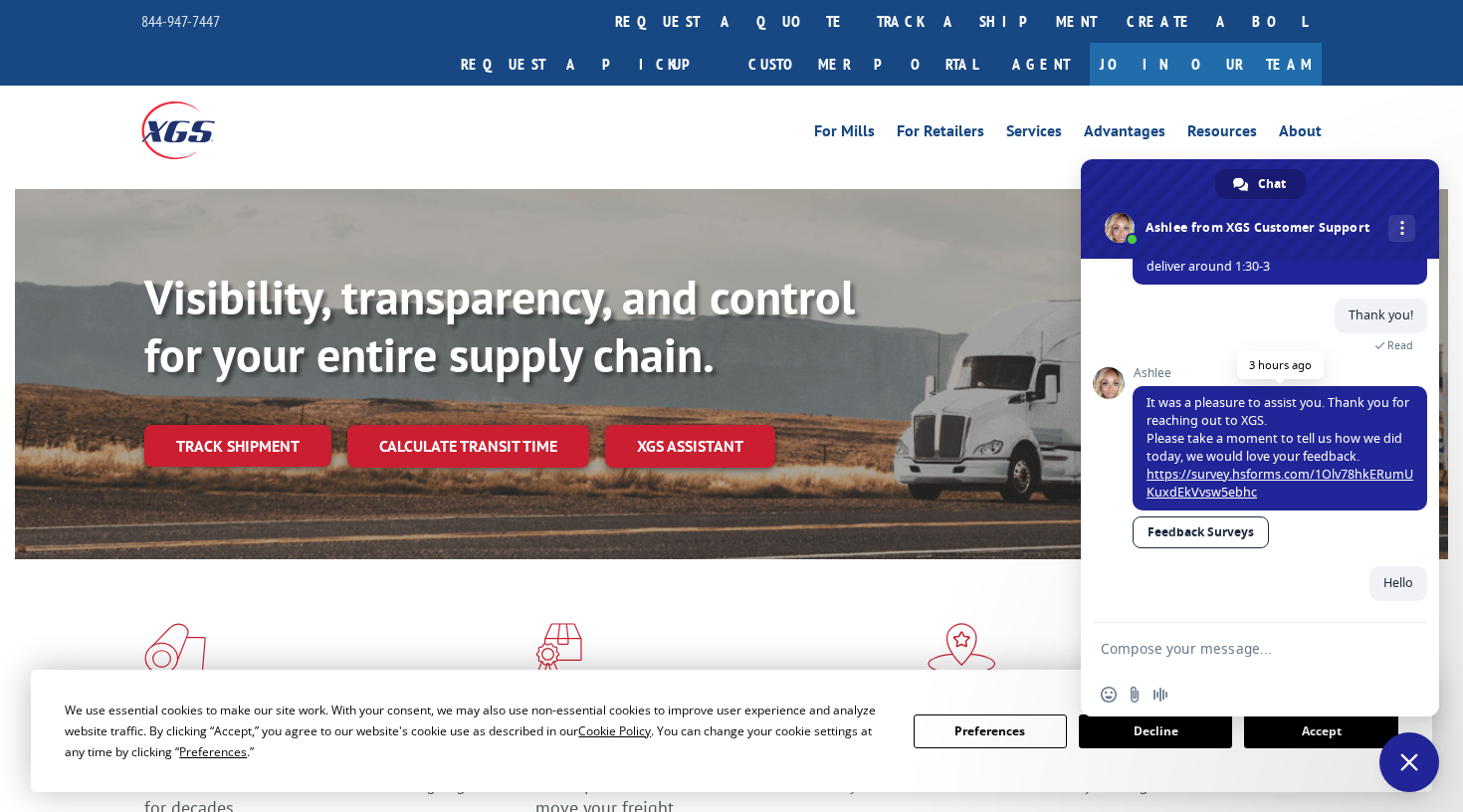 scroll, scrollTop: 1527, scrollLeft: 0, axis: vertical 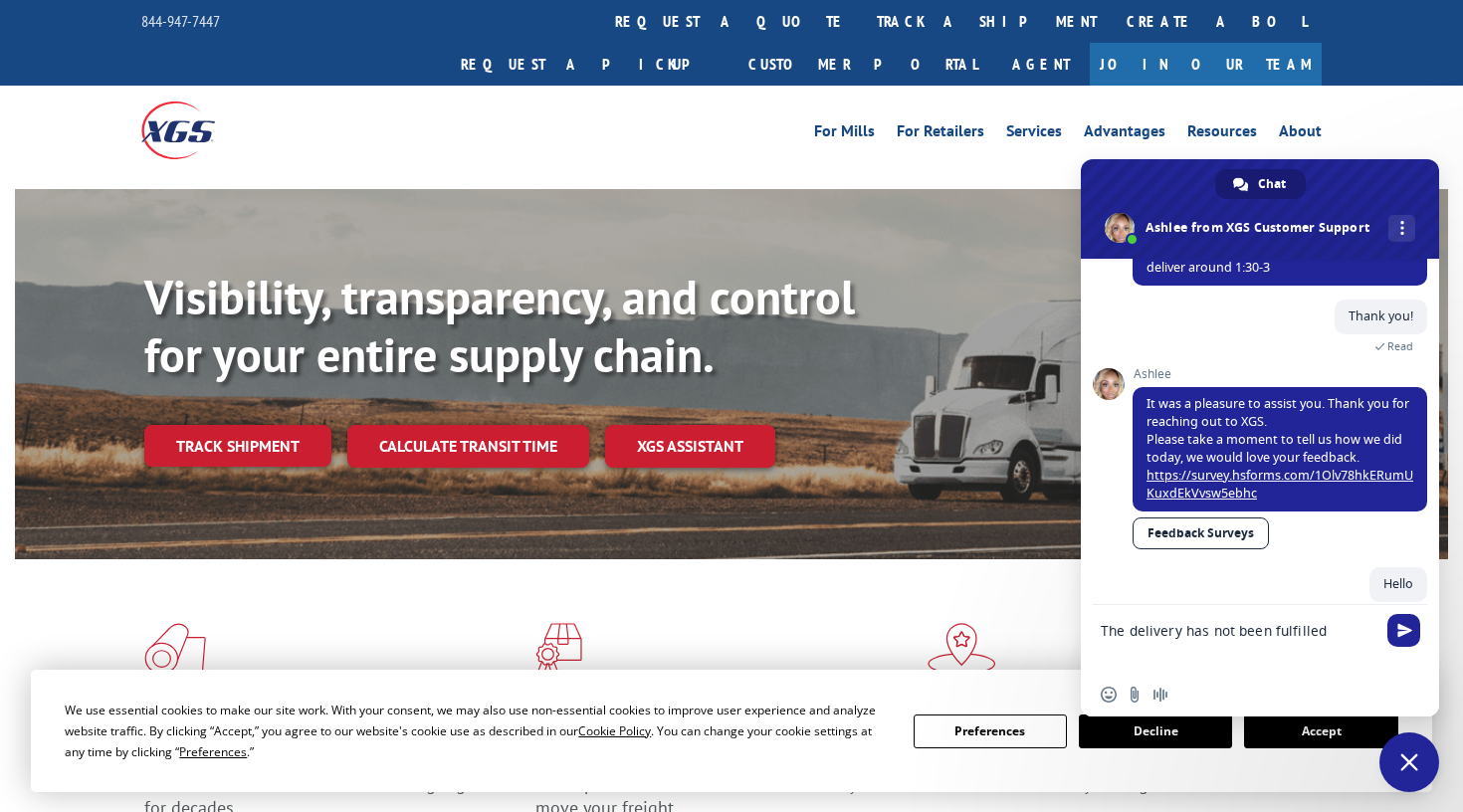 type on "The delivery has not been fulfilled" 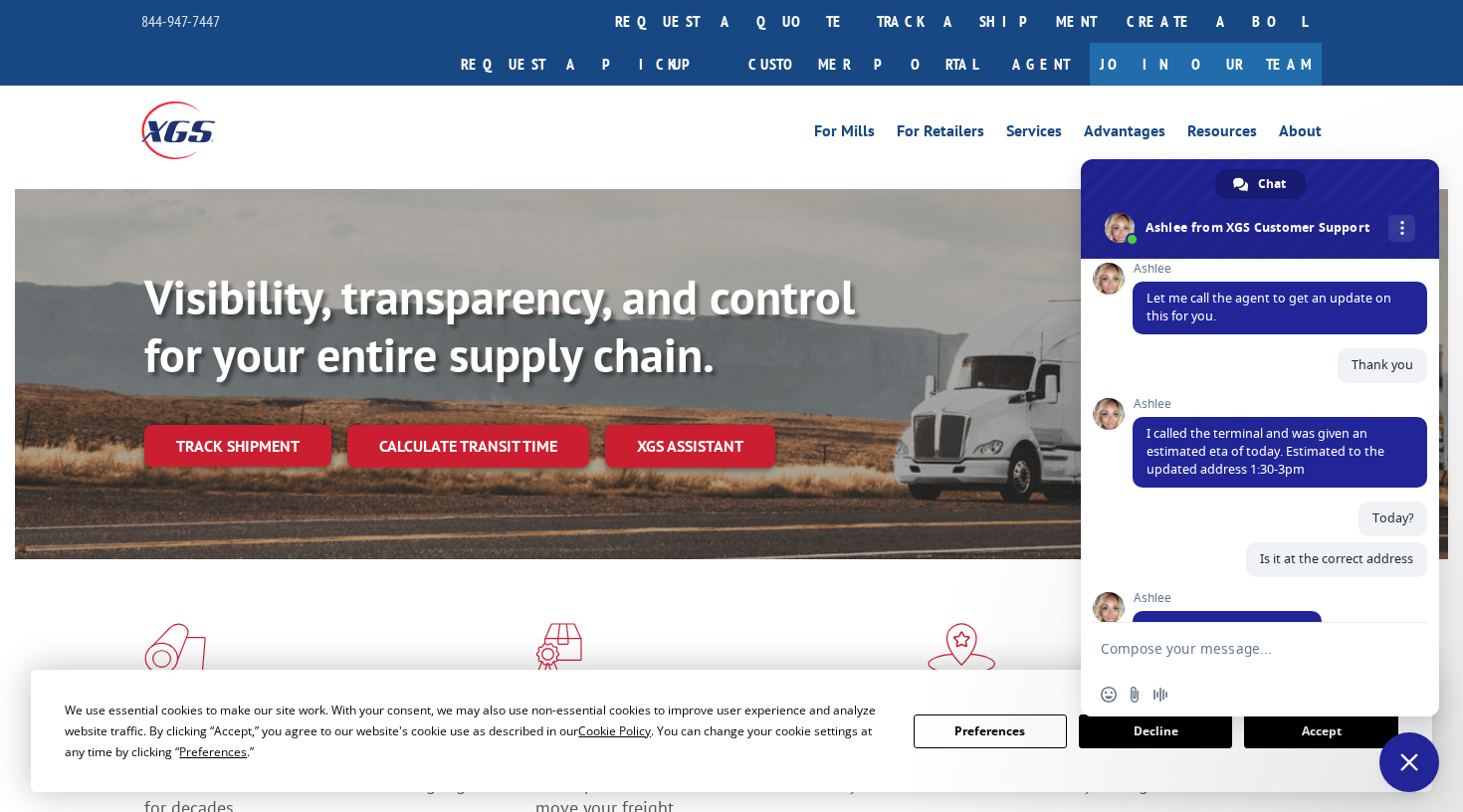 scroll, scrollTop: 1568, scrollLeft: 0, axis: vertical 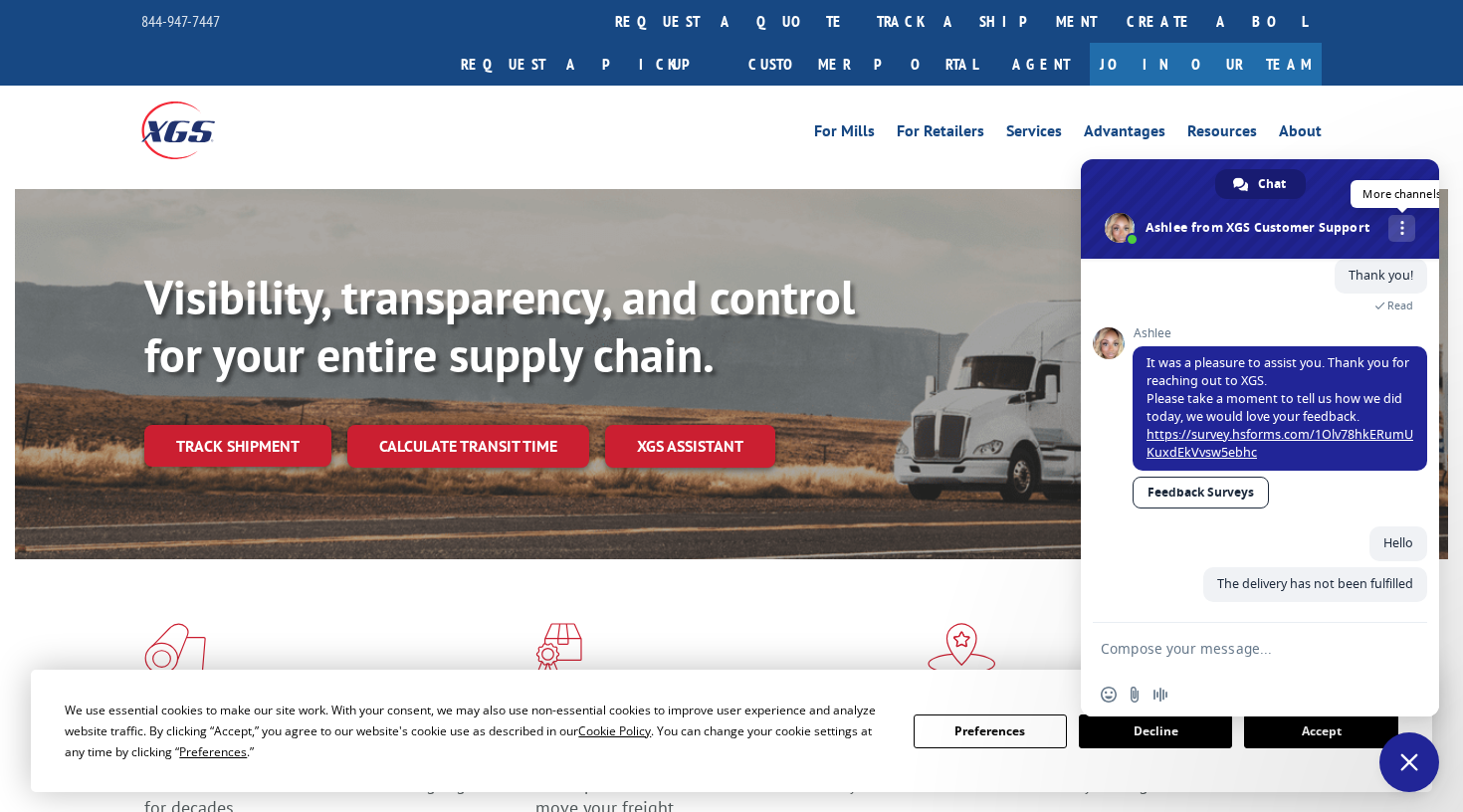 click on "More channels" at bounding box center [1401, 228] 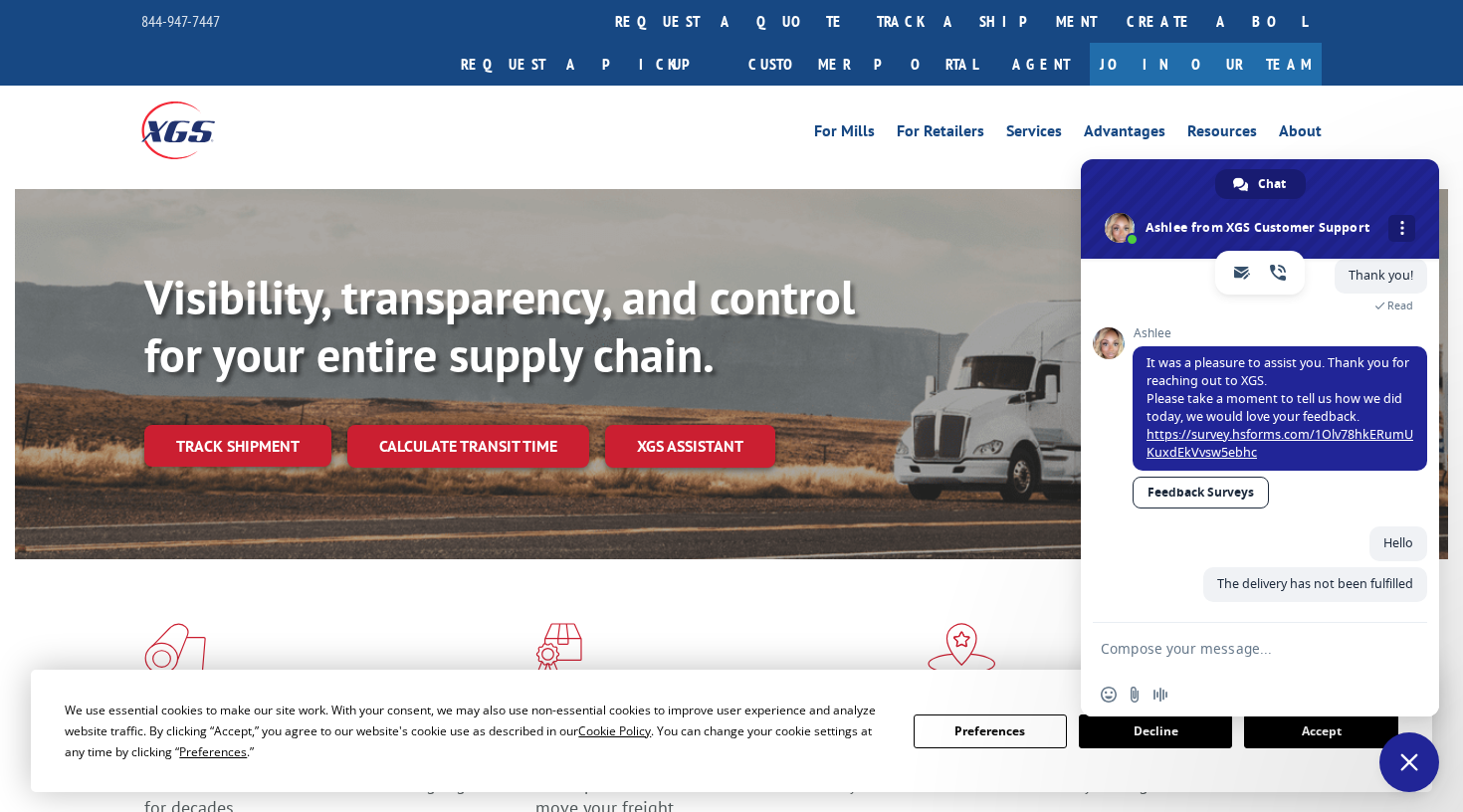 click on "Thank you! 3 hours ago Read" at bounding box center (1280, 293) 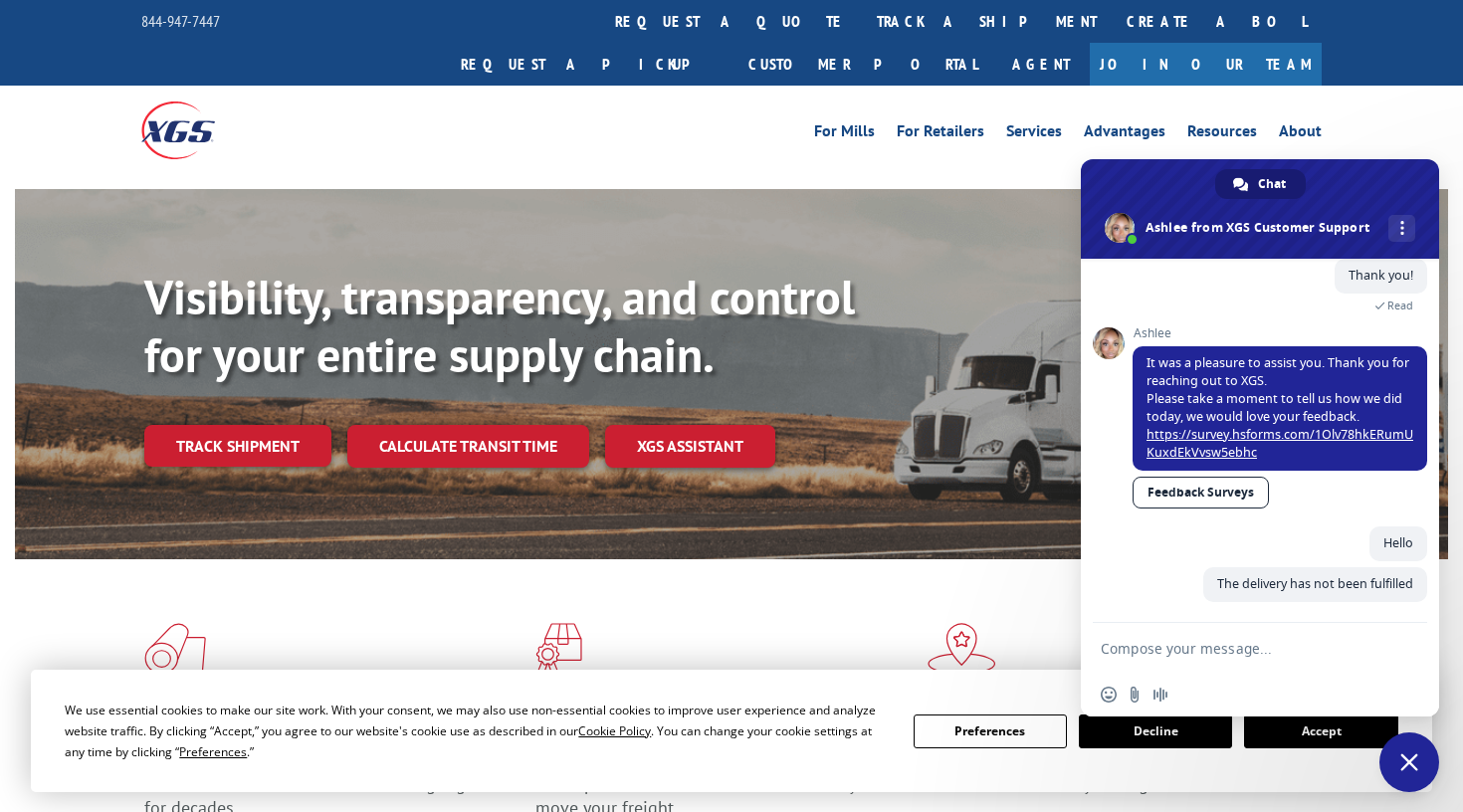 click at bounding box center [1409, 762] 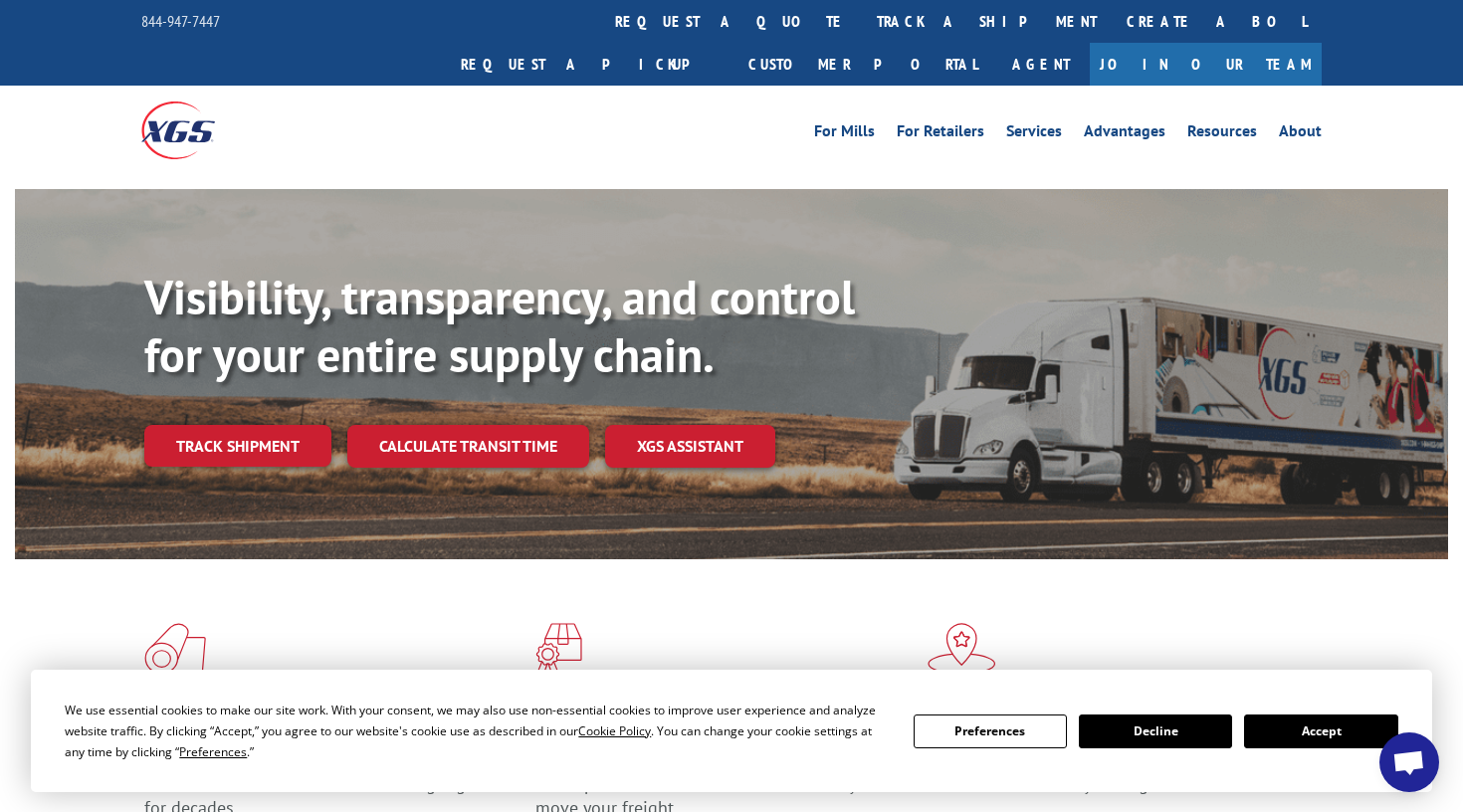 click at bounding box center [1408, 764] 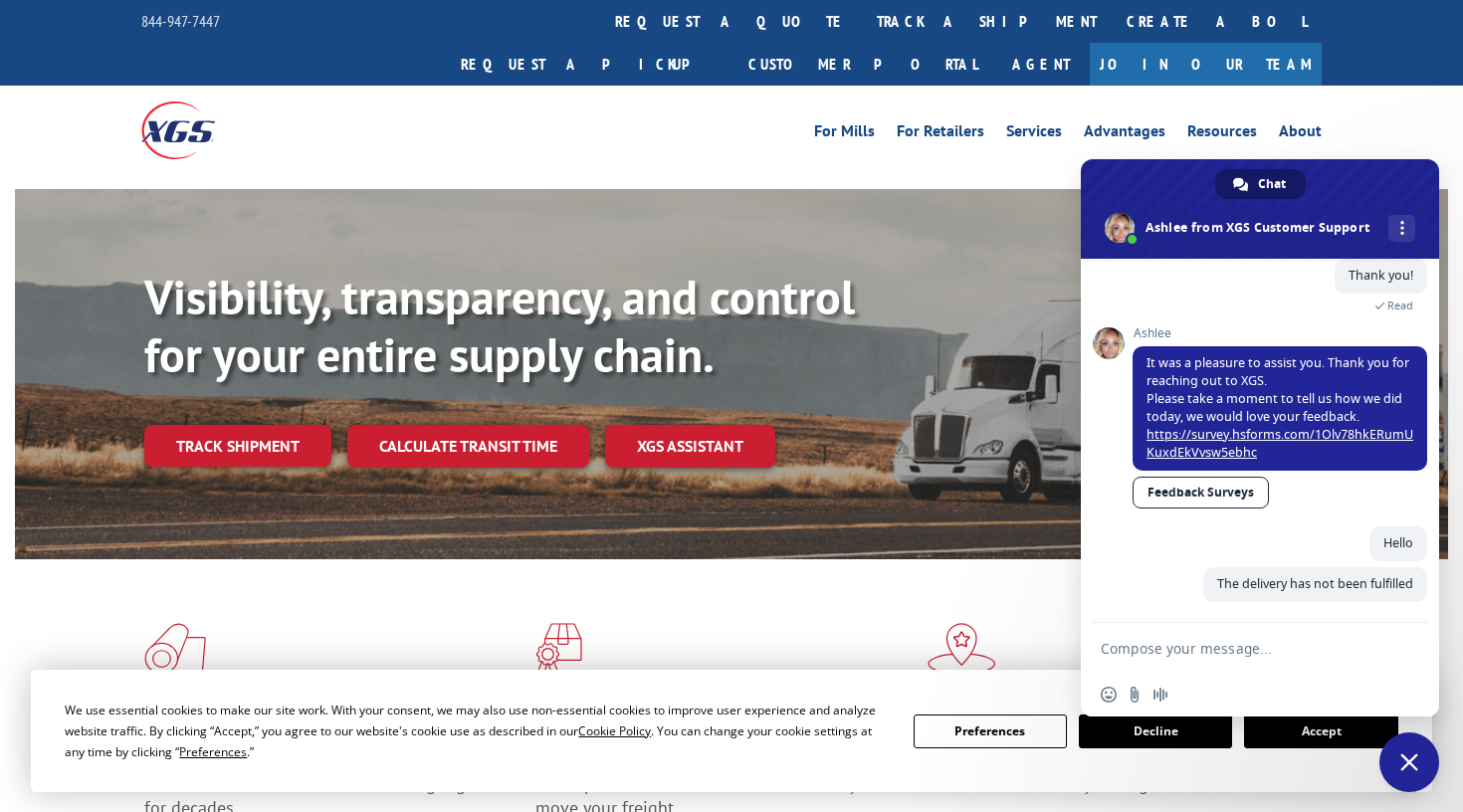 click on "Chat" at bounding box center [1272, 184] 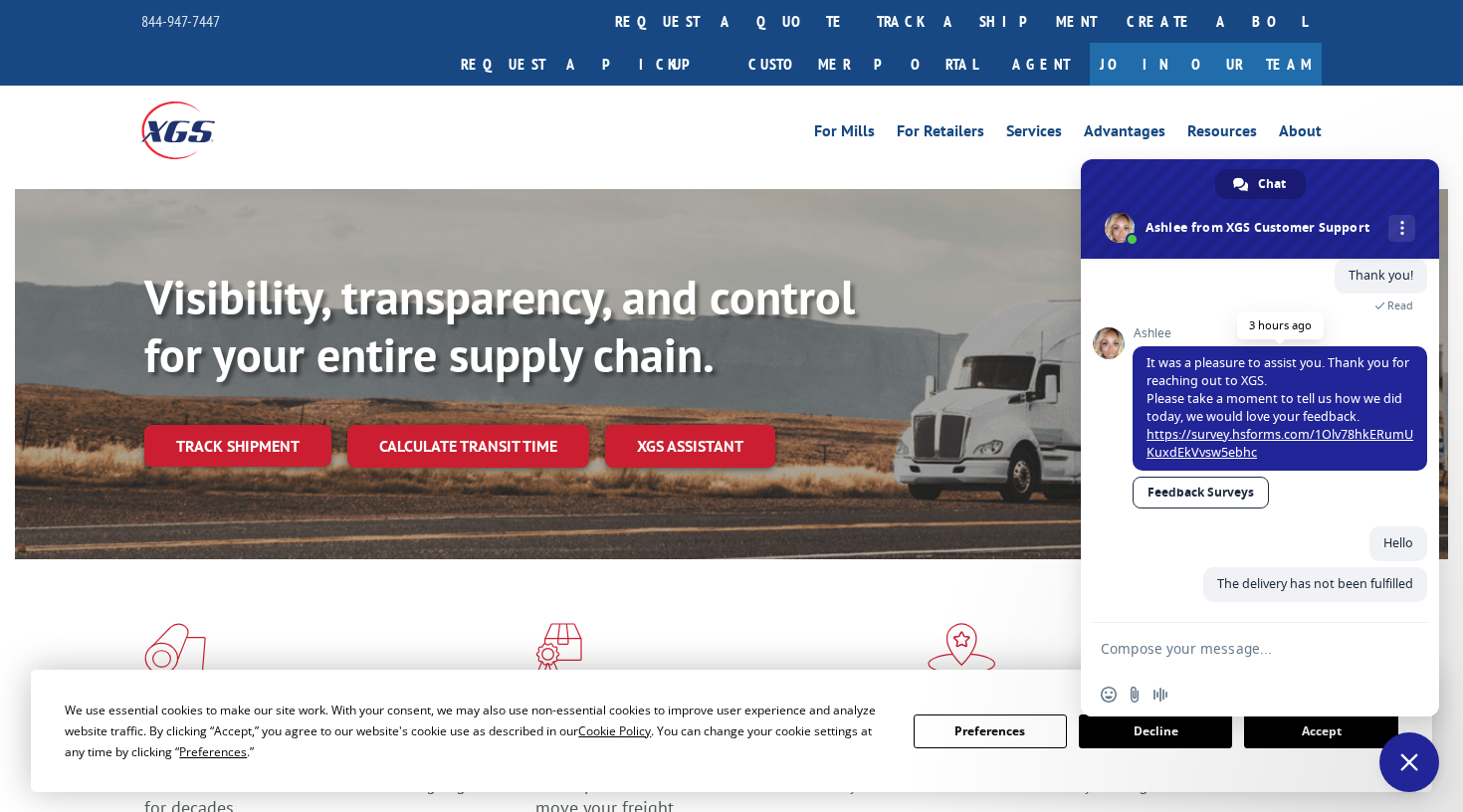 scroll, scrollTop: 0, scrollLeft: 0, axis: both 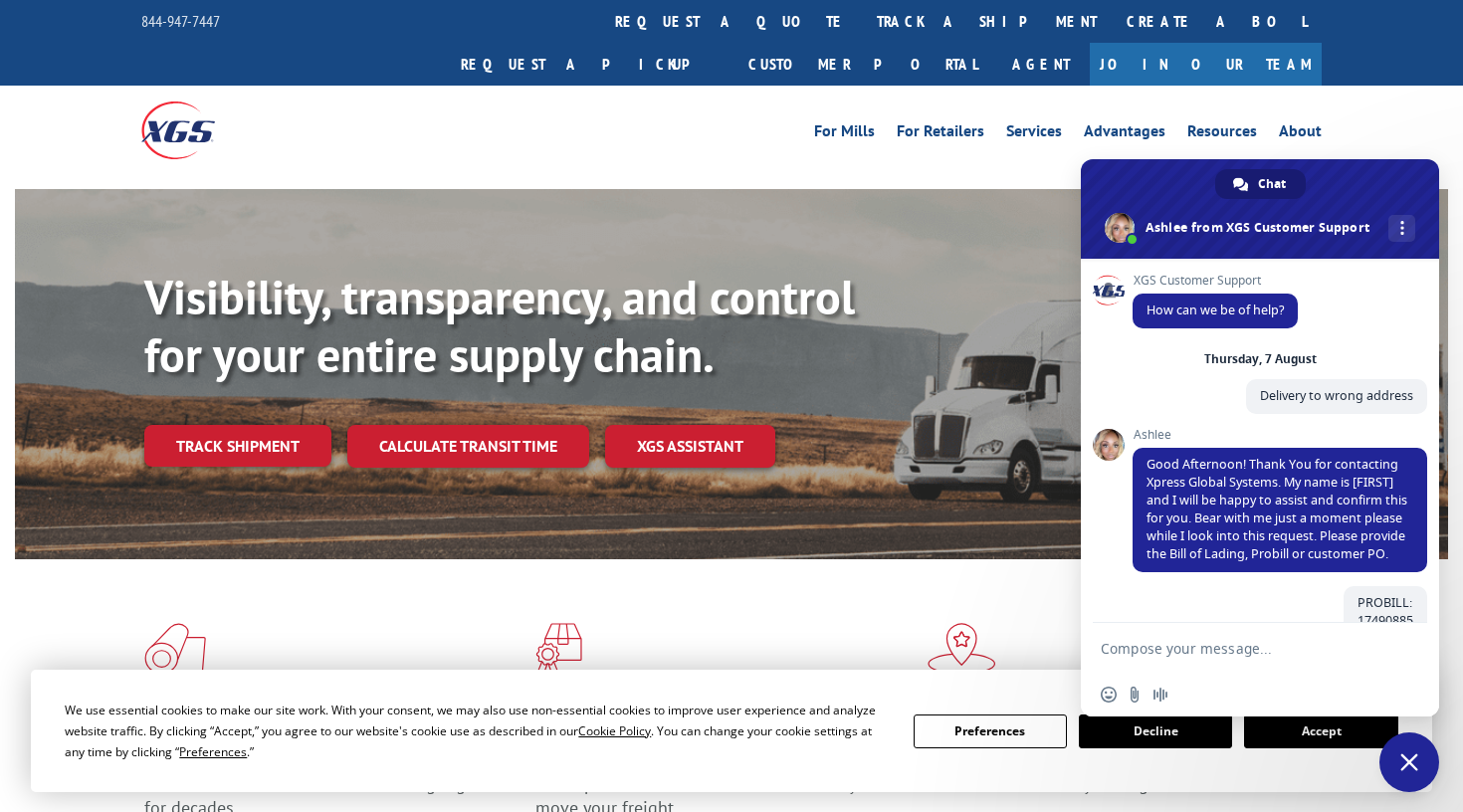 click on "How can we be of help?" at bounding box center (1215, 309) 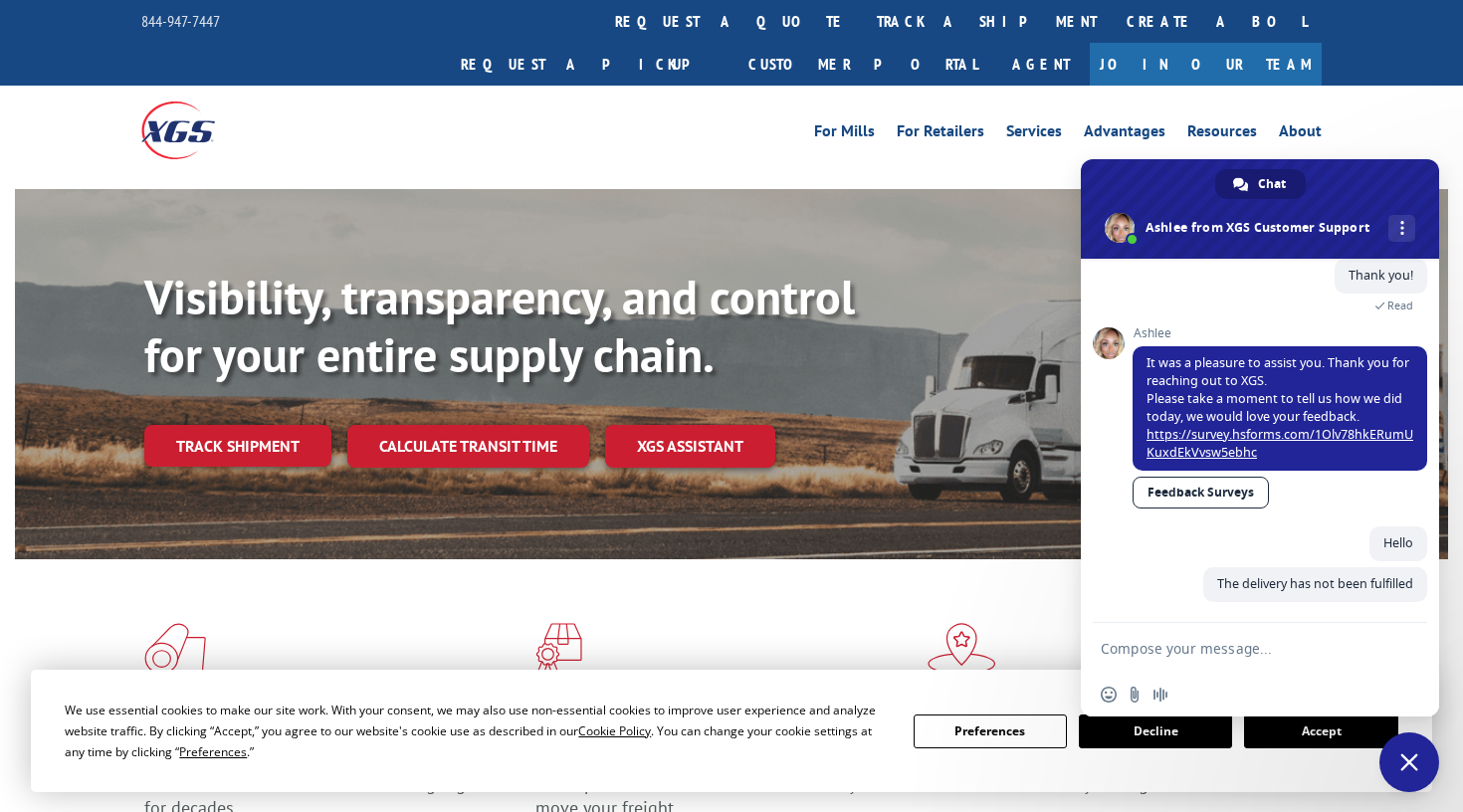 click at bounding box center [1260, 209] 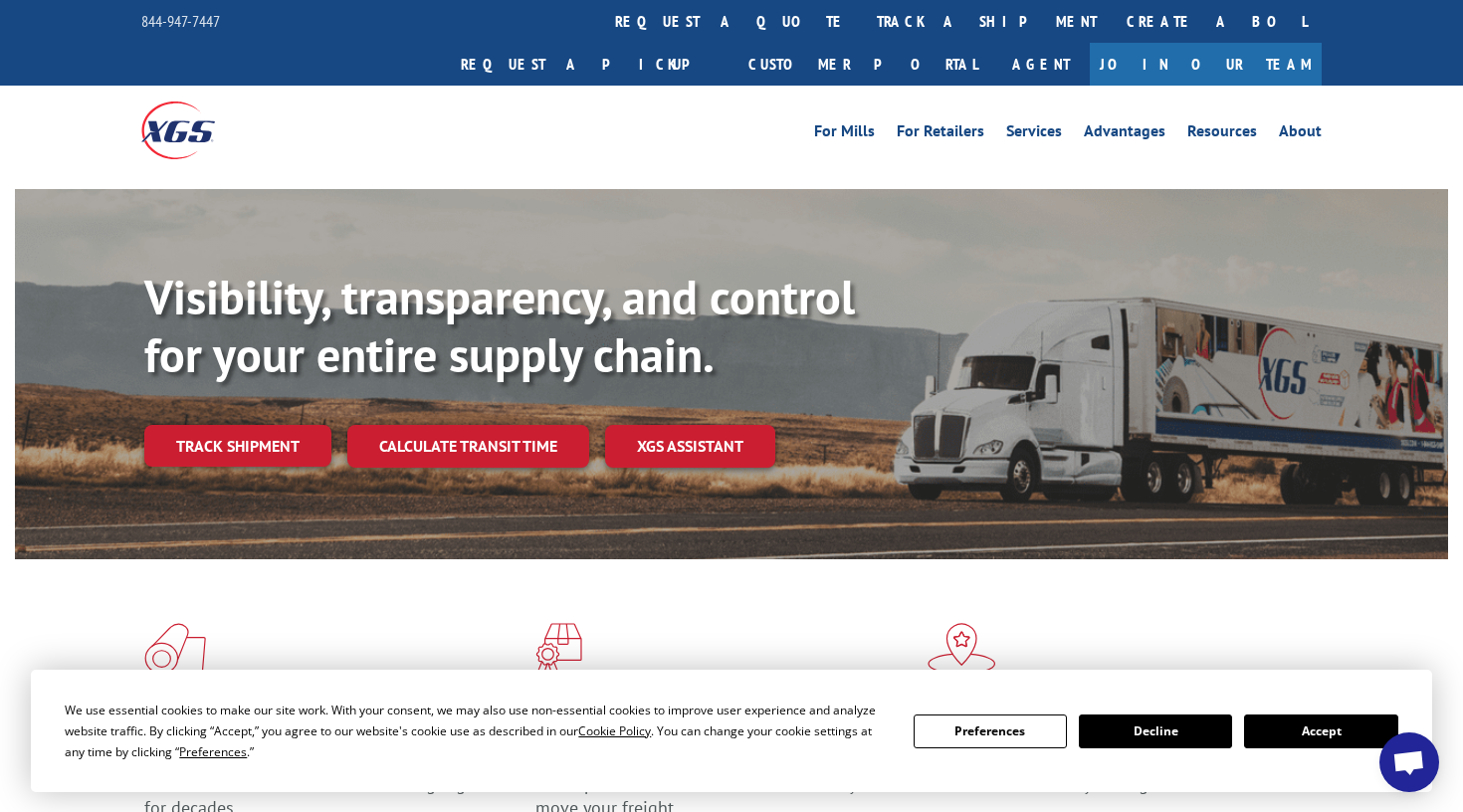 click at bounding box center [1408, 764] 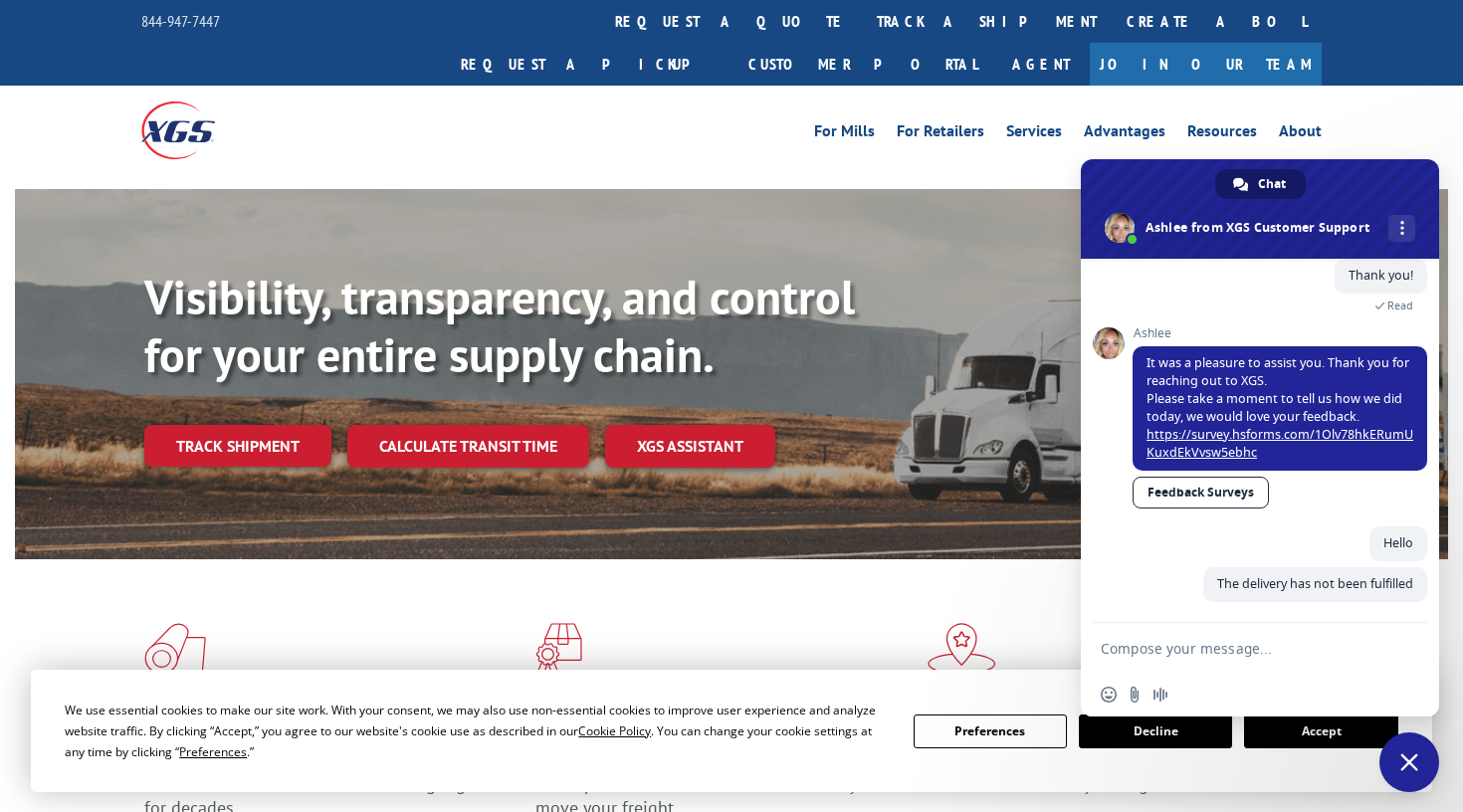 click on "Chat" at bounding box center (1272, 184) 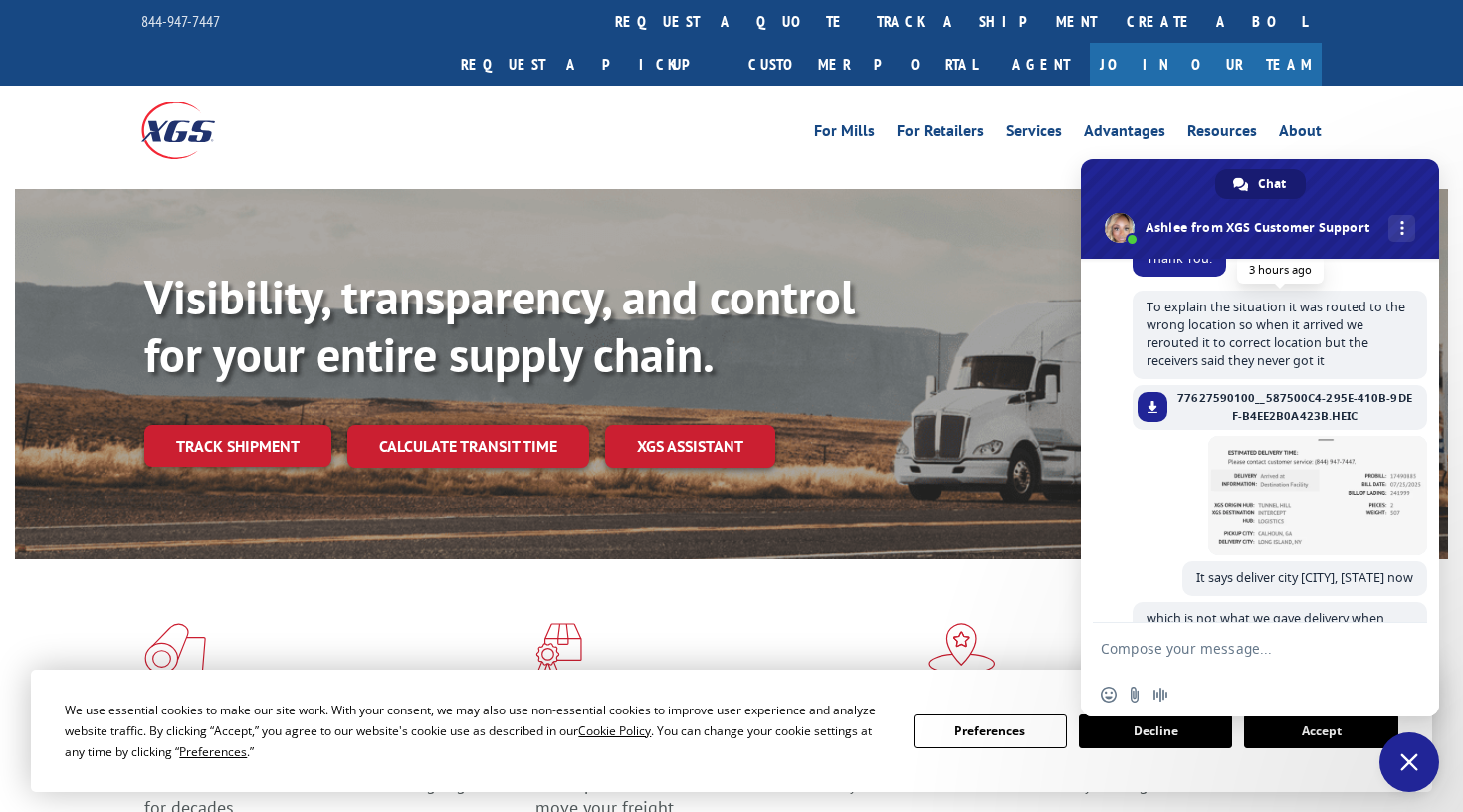 scroll, scrollTop: 0, scrollLeft: 0, axis: both 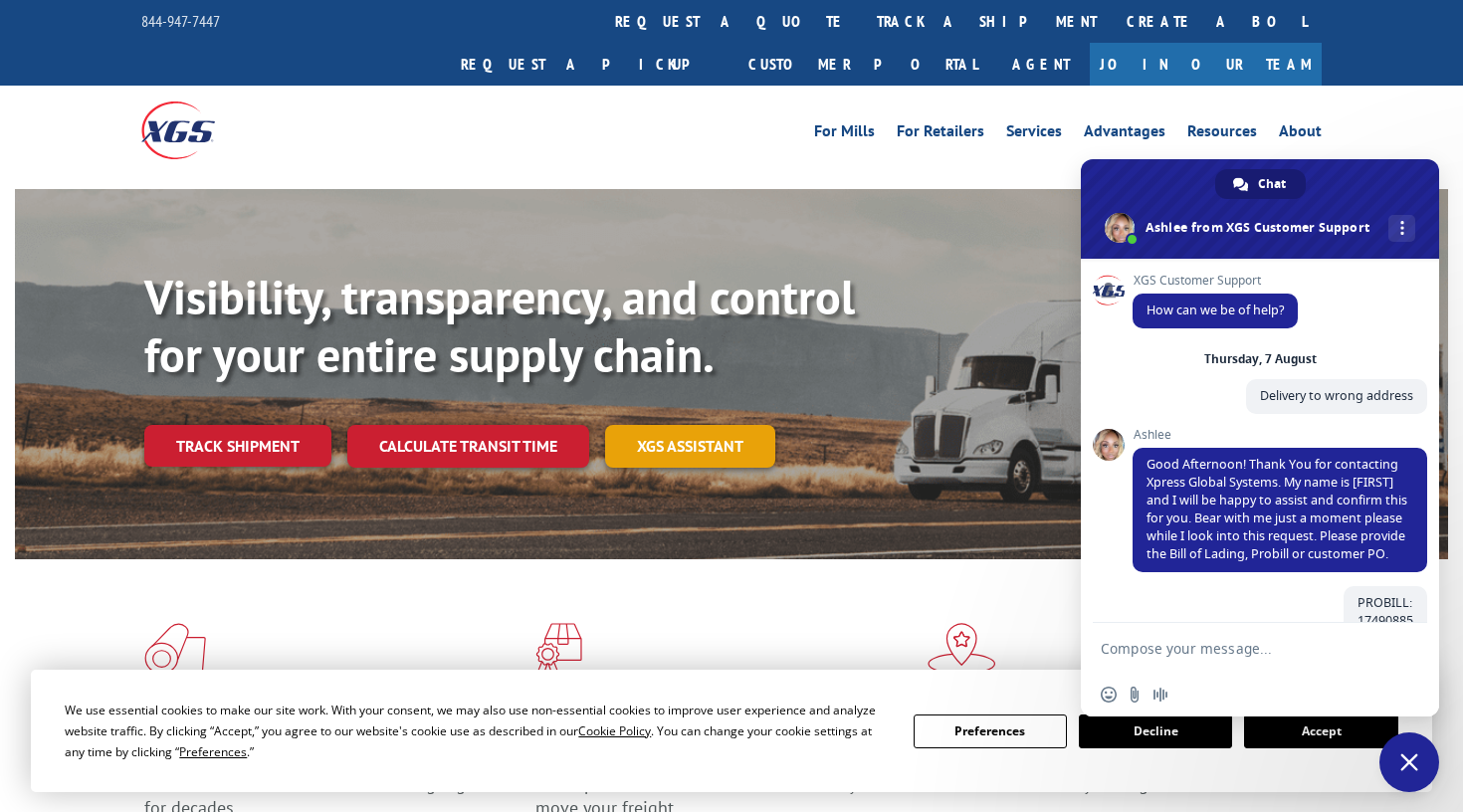 click on "XGS ASSISTANT" at bounding box center [690, 446] 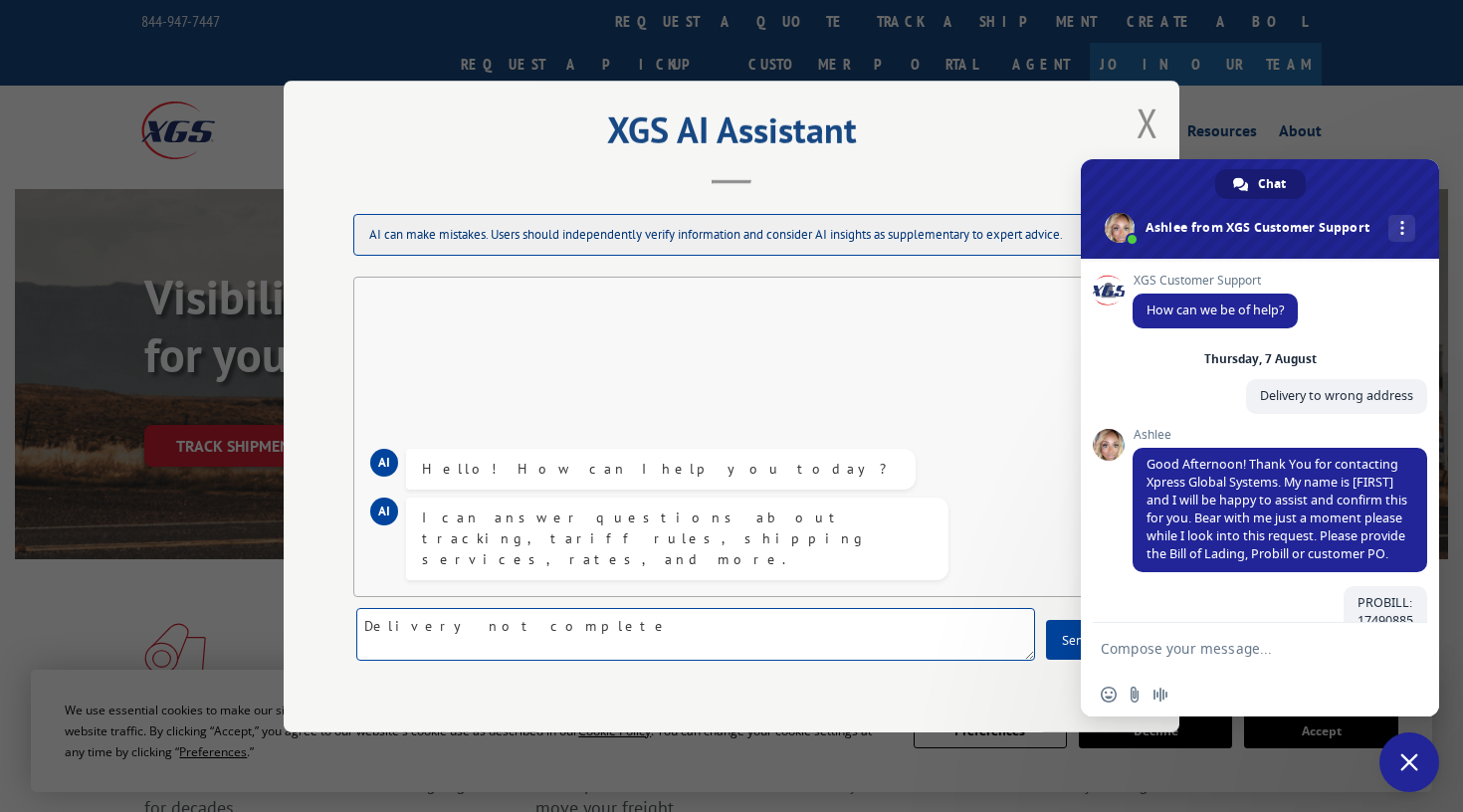 type on "Delivery not completed" 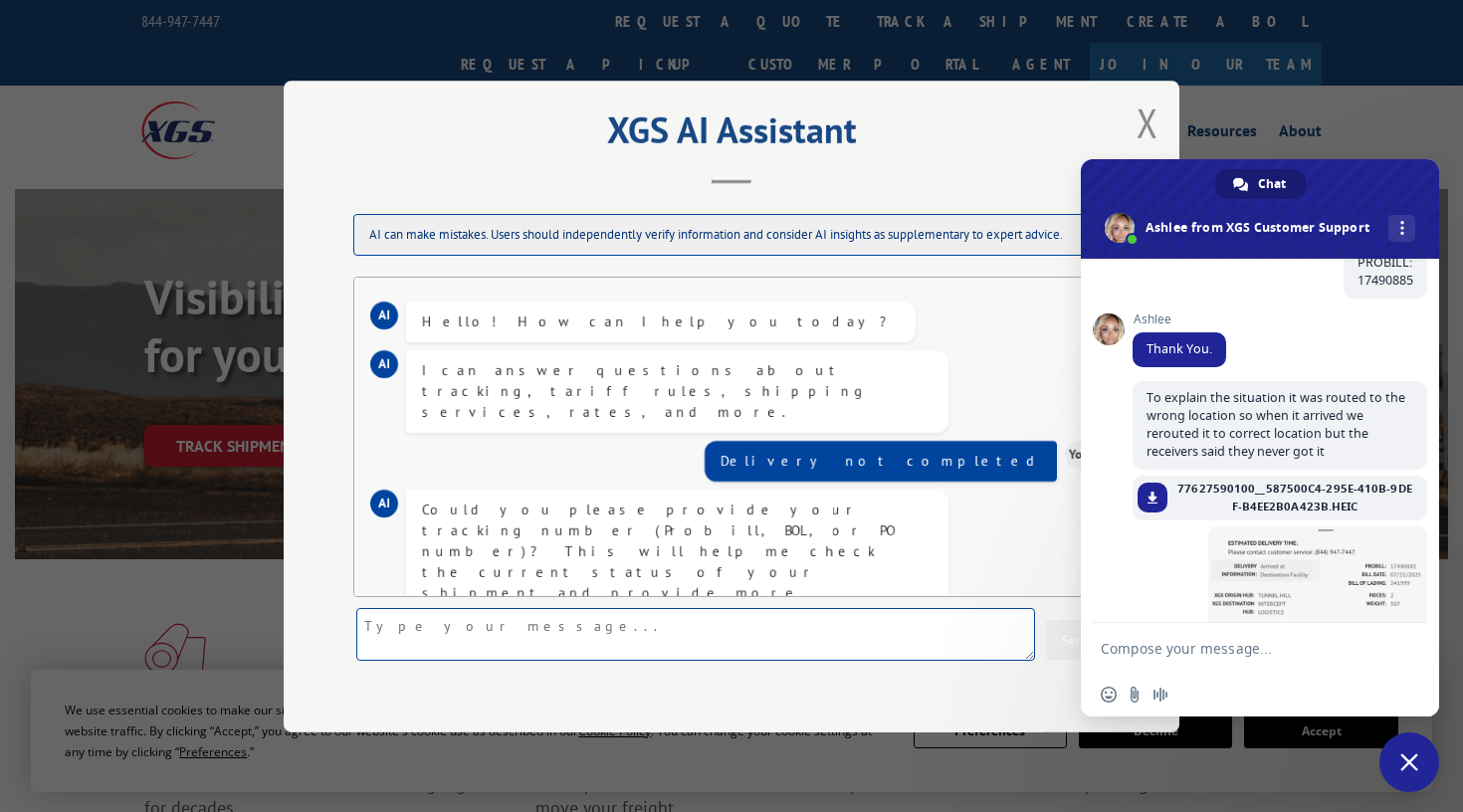 scroll, scrollTop: 236, scrollLeft: 0, axis: vertical 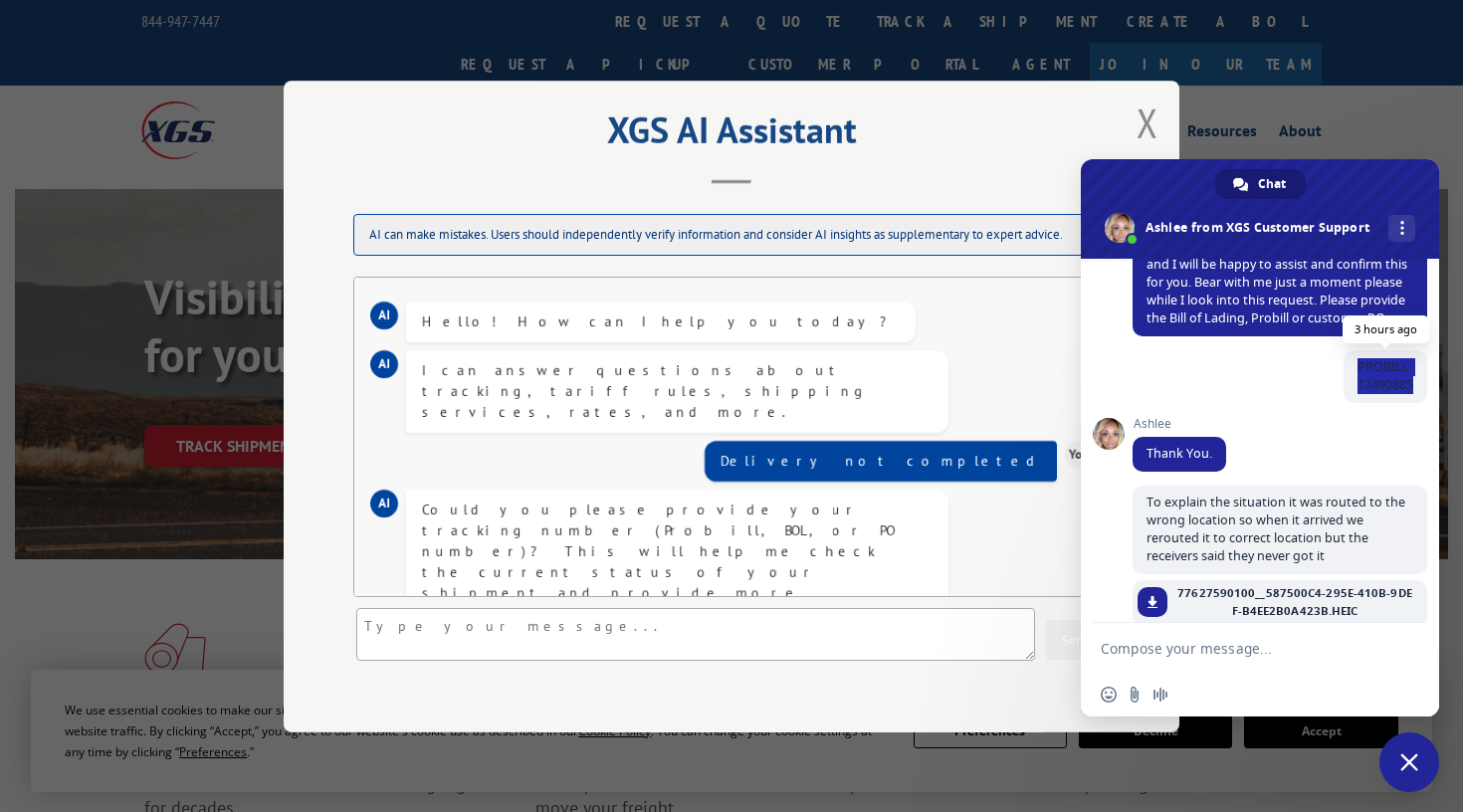 drag, startPoint x: 1357, startPoint y: 368, endPoint x: 1413, endPoint y: 383, distance: 57.974132 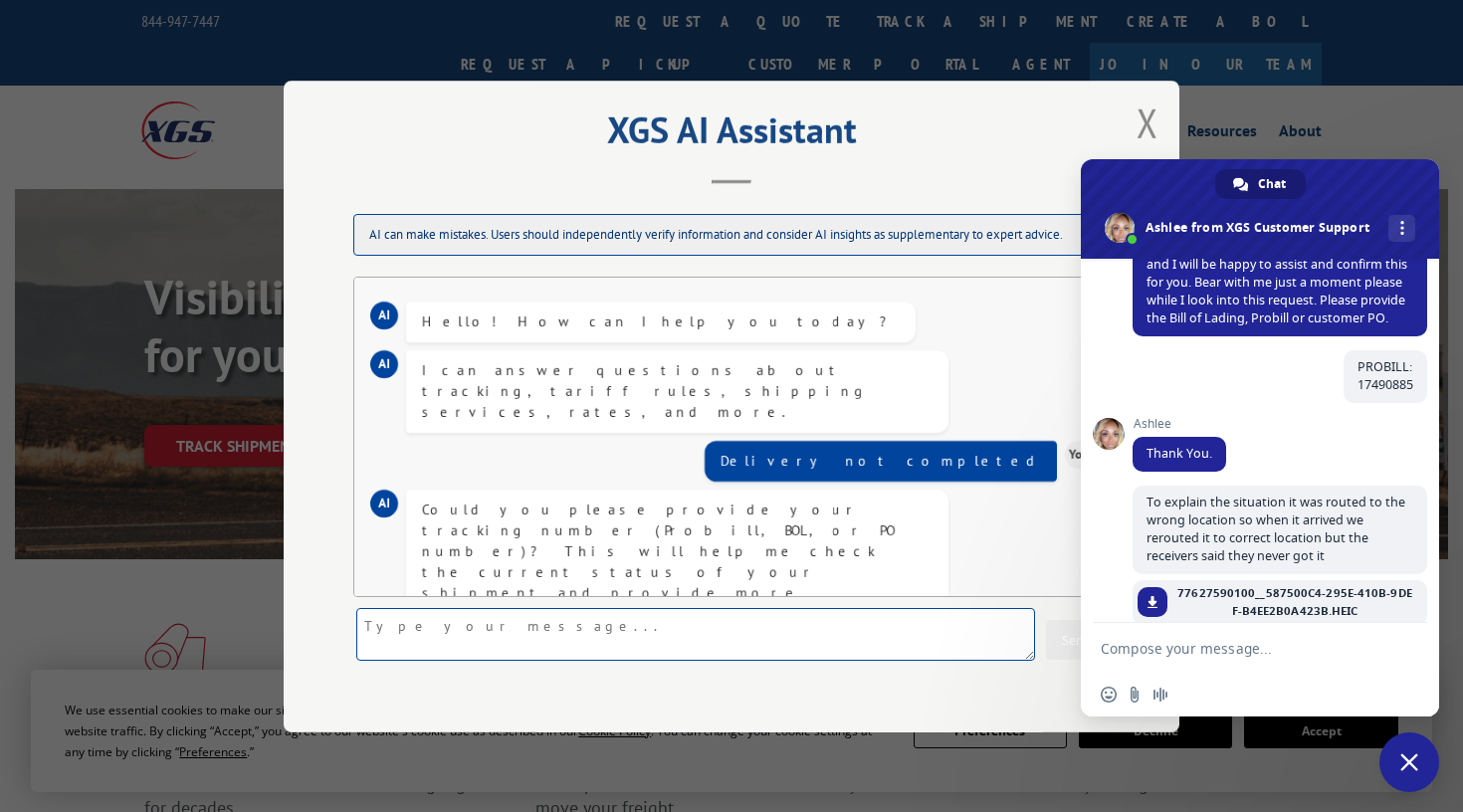 click at bounding box center (696, 633) 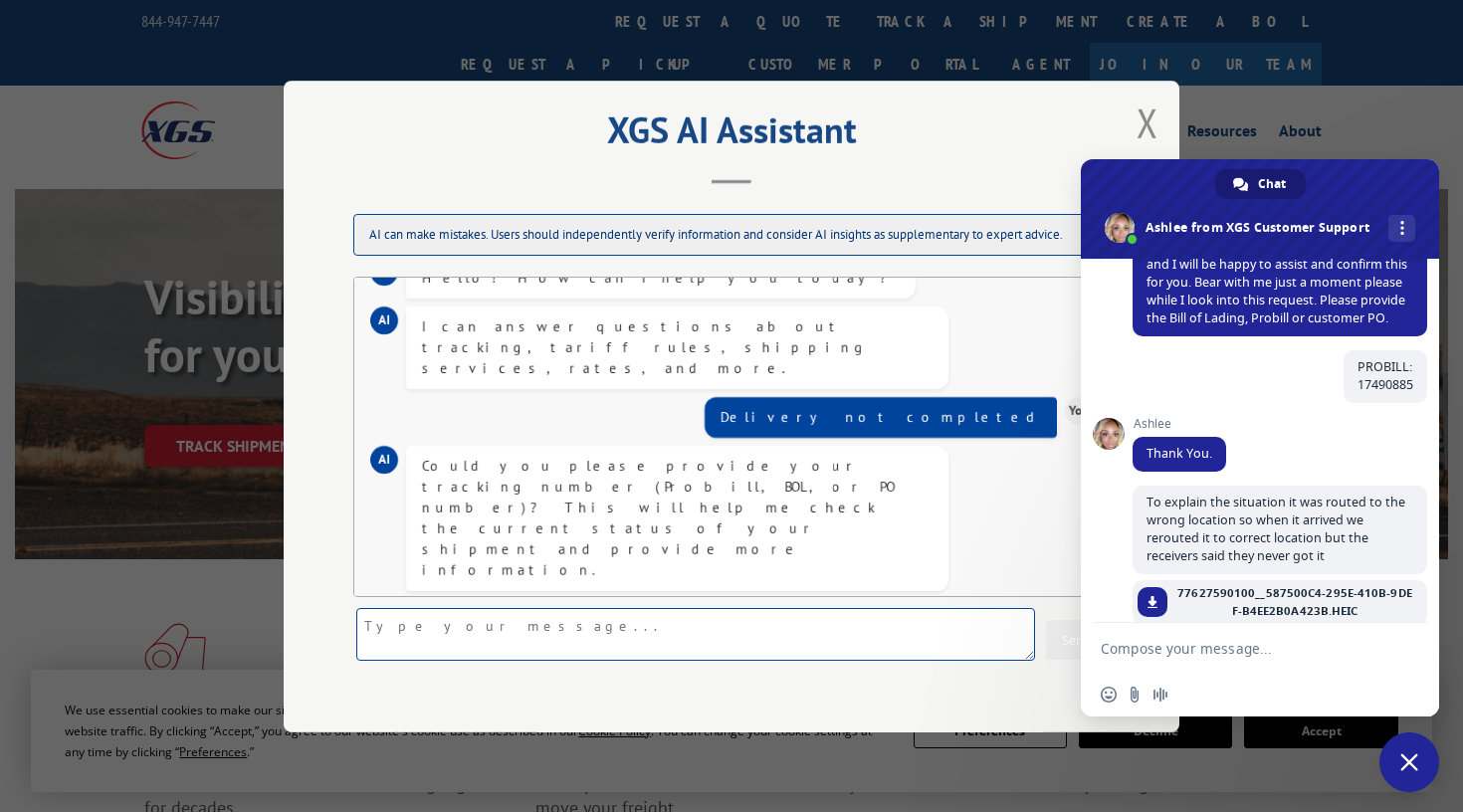 scroll, scrollTop: 277, scrollLeft: 0, axis: vertical 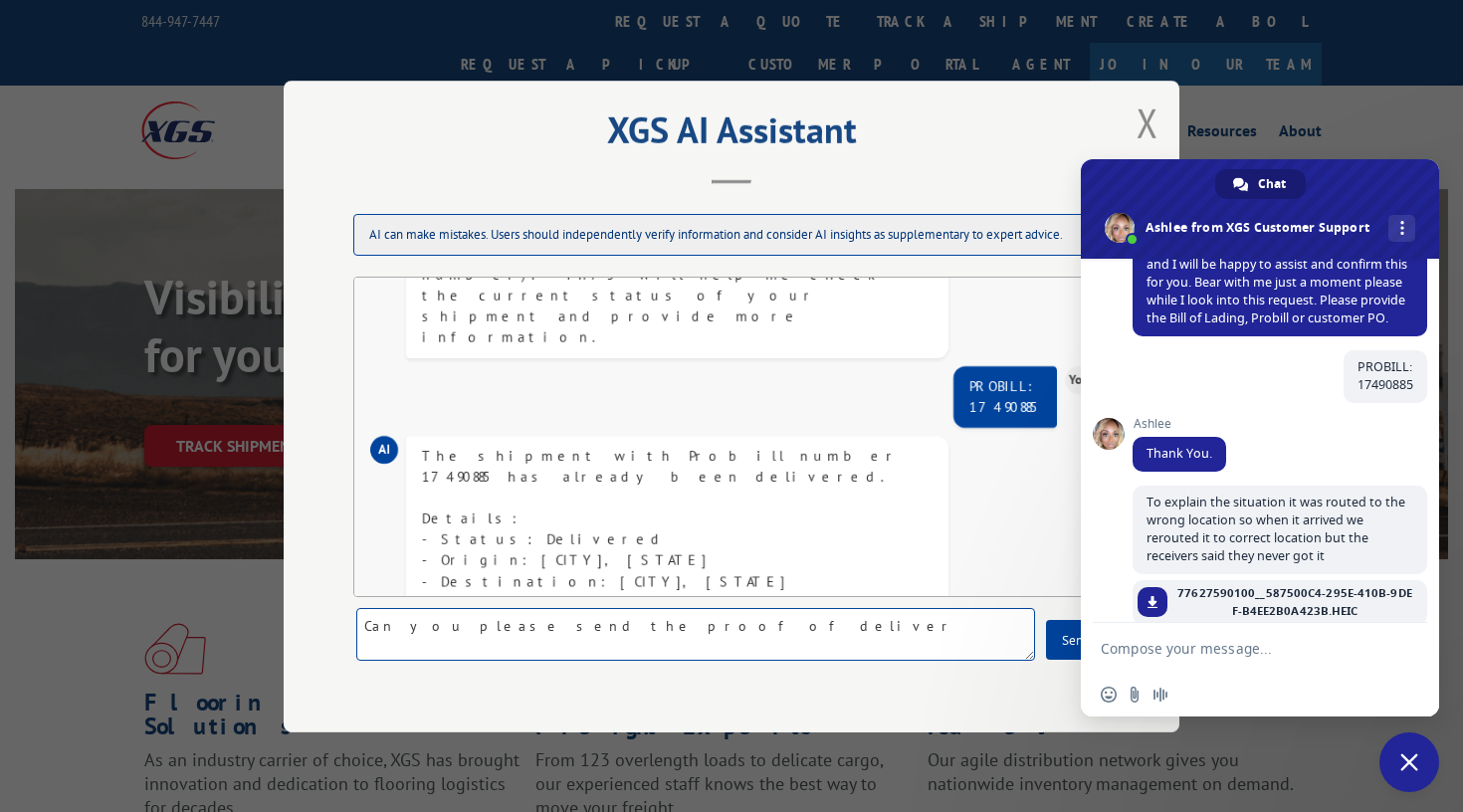 type on "Can you please send the proof of delivery" 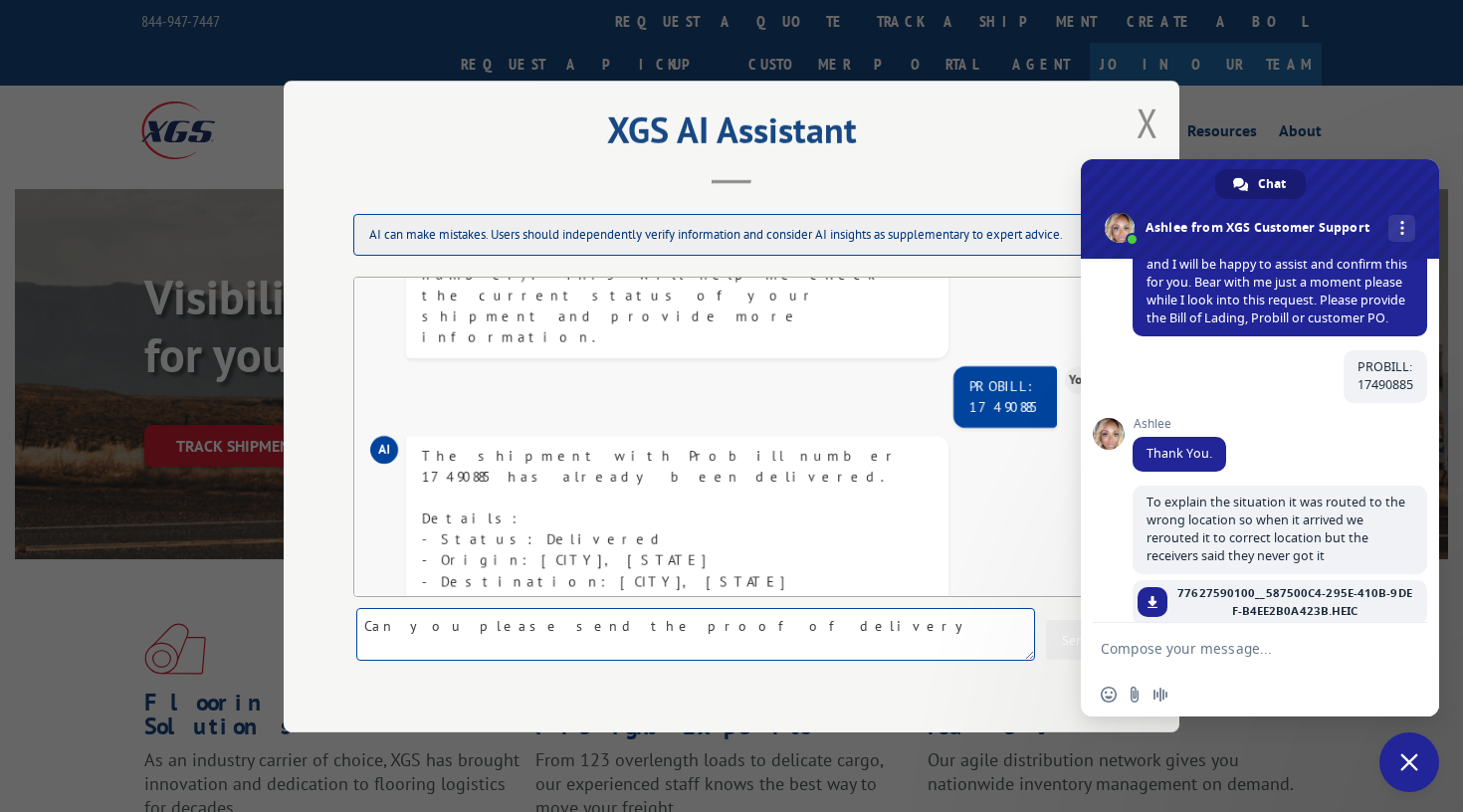 type 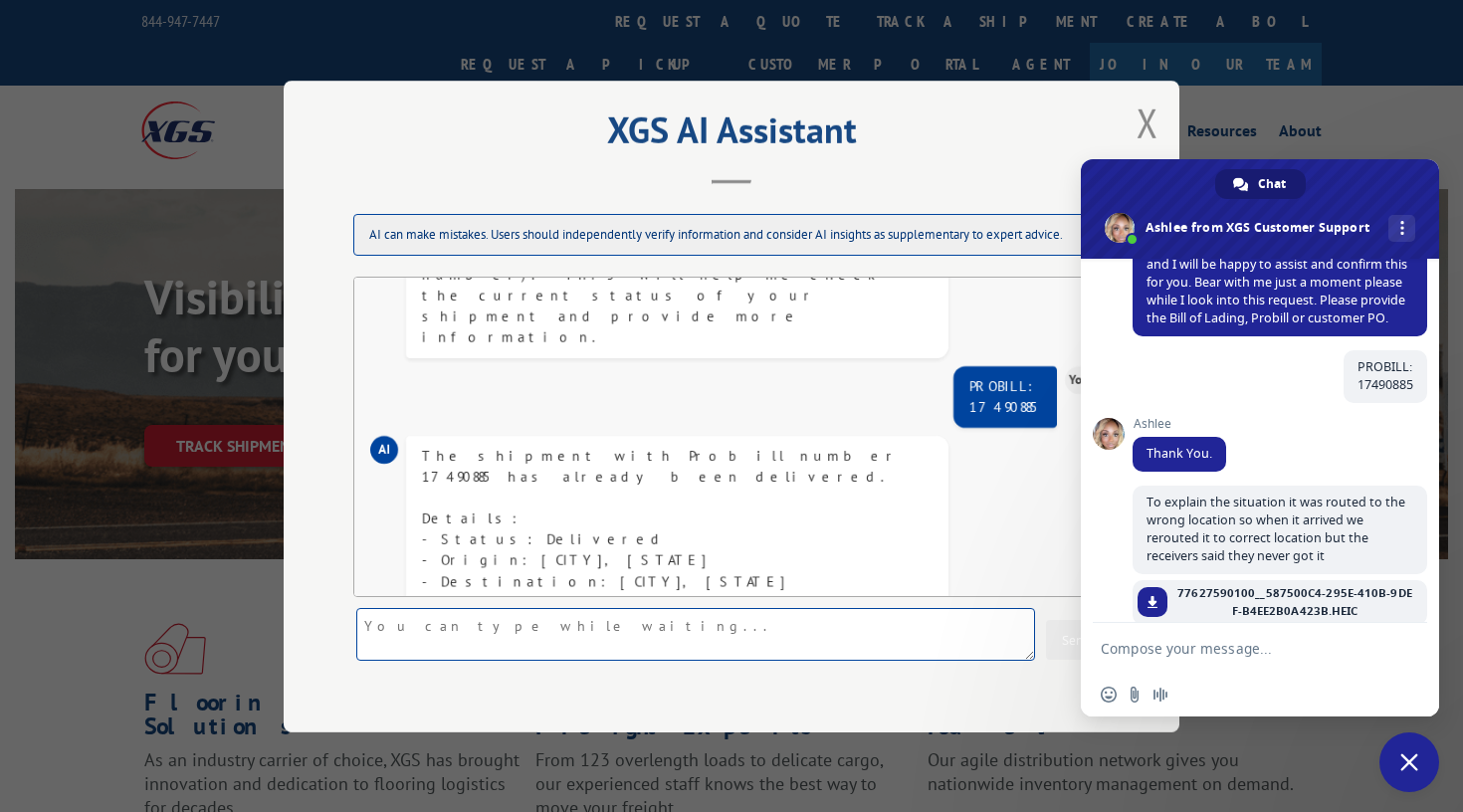 scroll, scrollTop: 371, scrollLeft: 0, axis: vertical 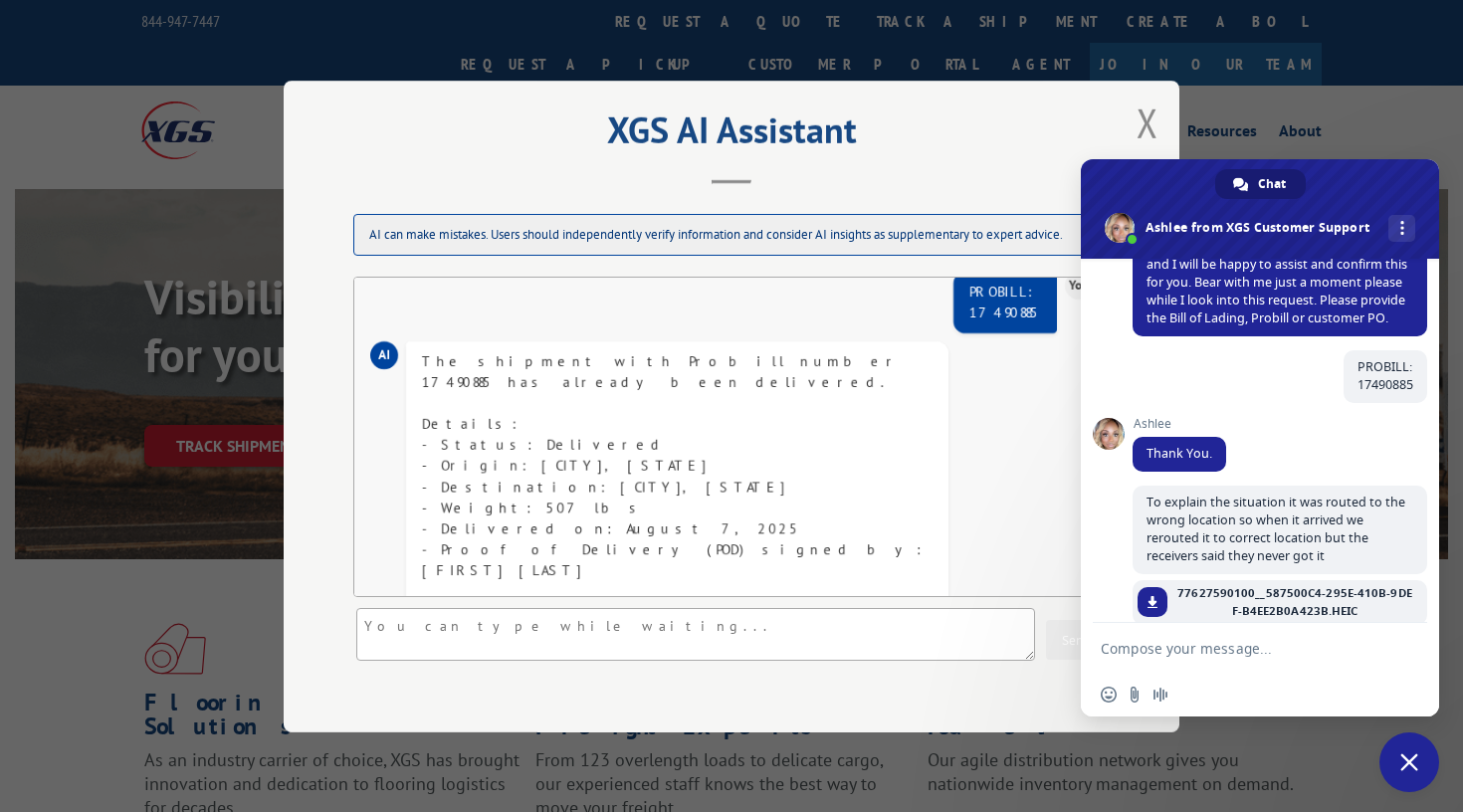 click at bounding box center (1409, 762) 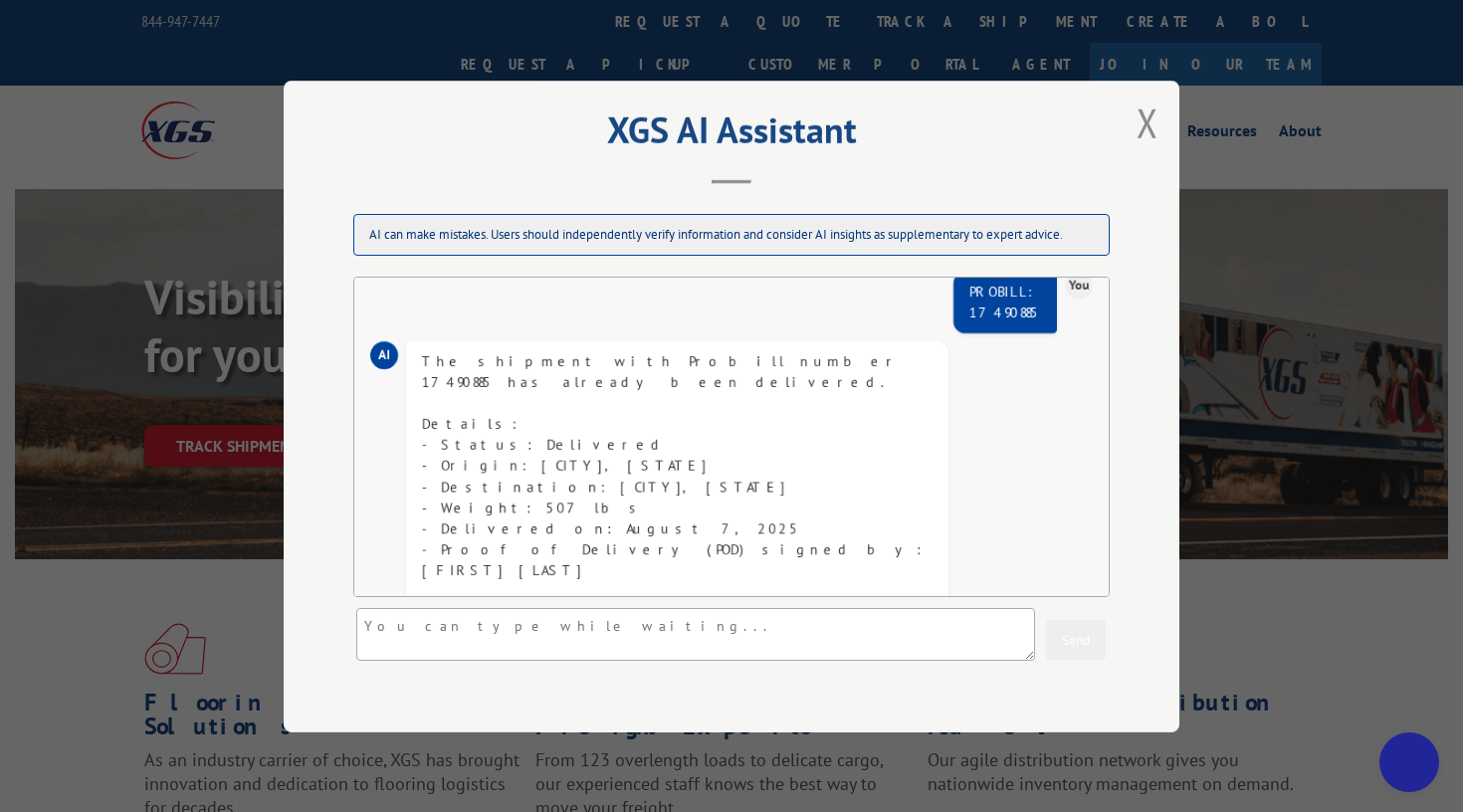 scroll, scrollTop: 500, scrollLeft: 0, axis: vertical 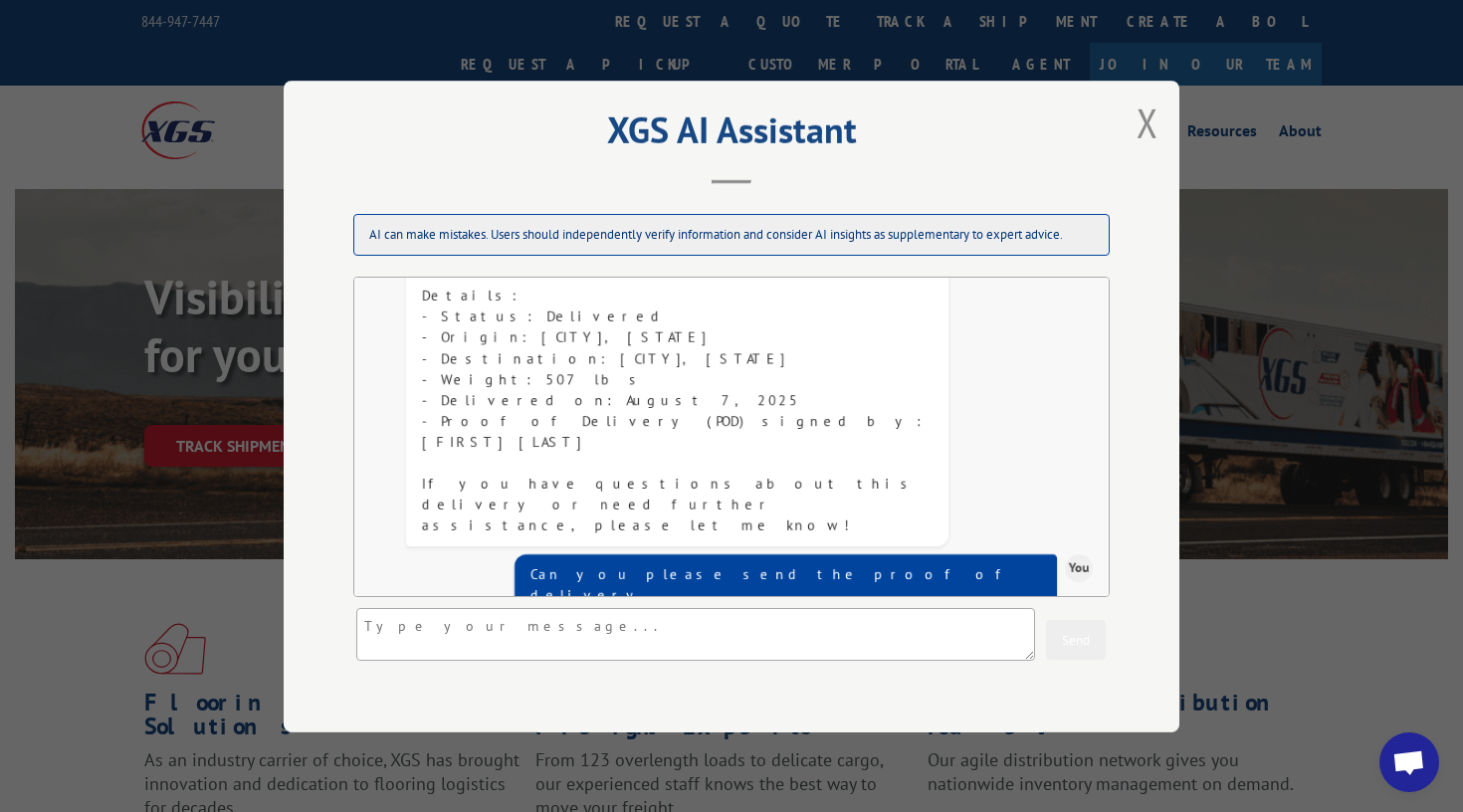 click on "XGS AI Assistant" at bounding box center [732, 135] 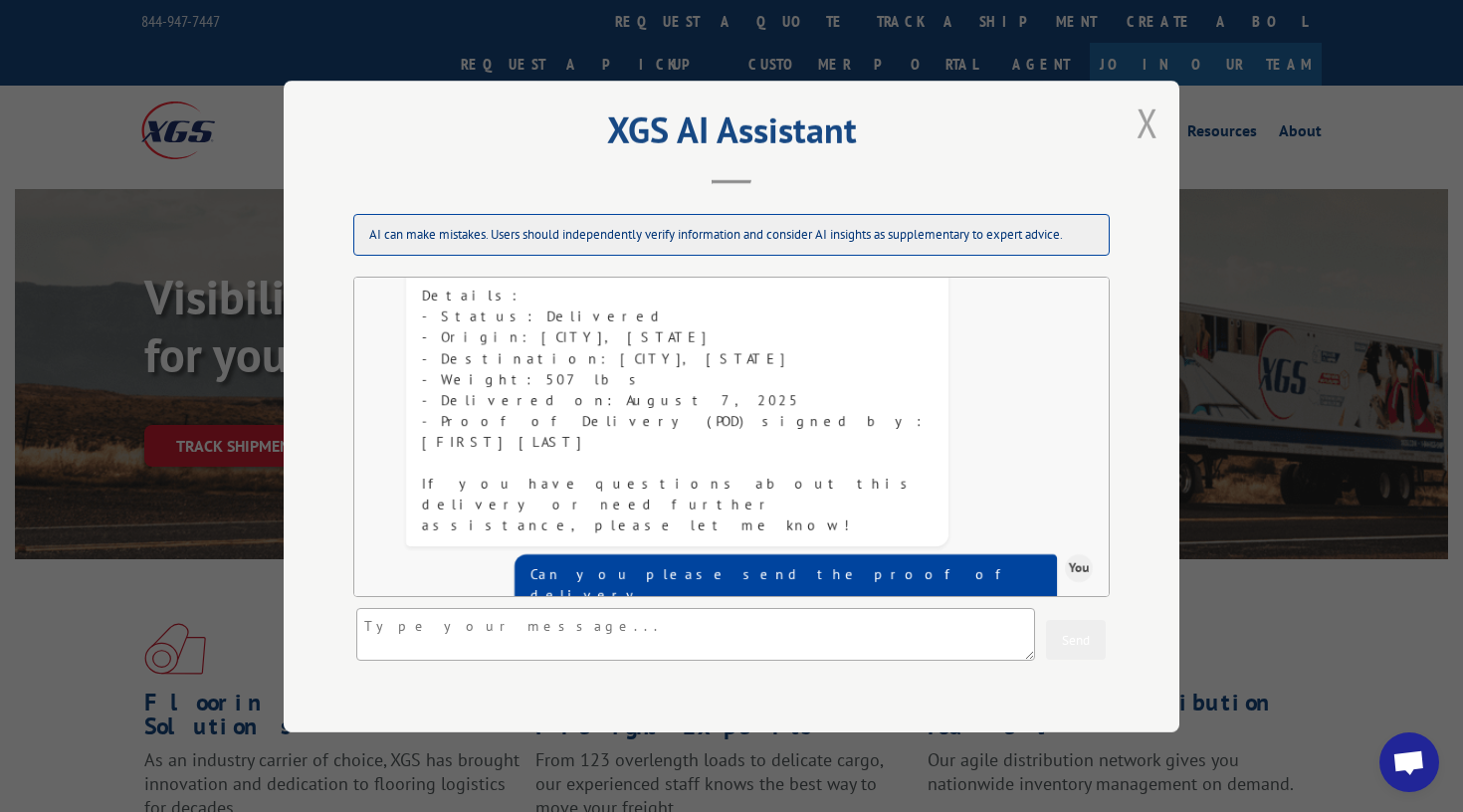 click at bounding box center [1148, 122] 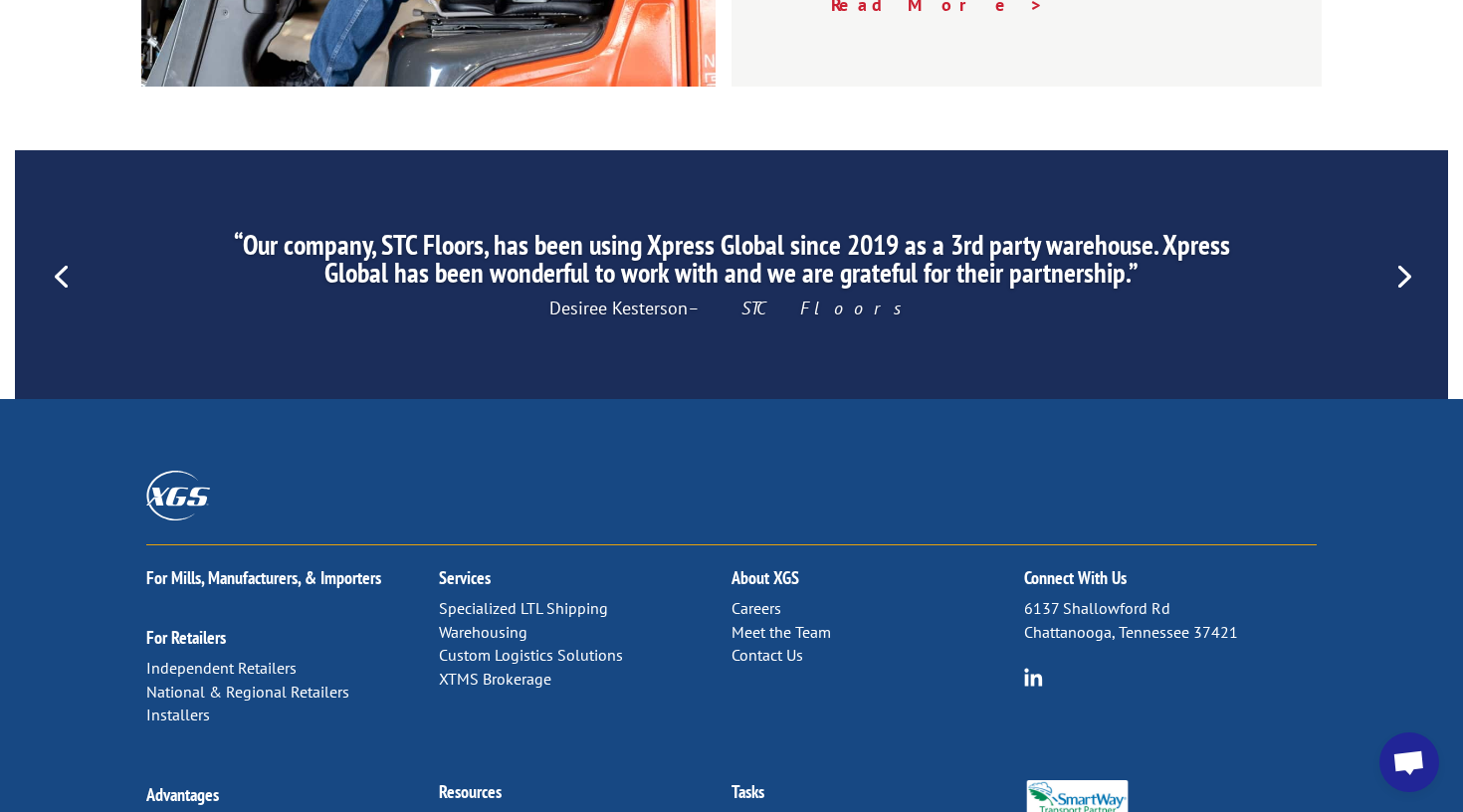 scroll, scrollTop: 3076, scrollLeft: 0, axis: vertical 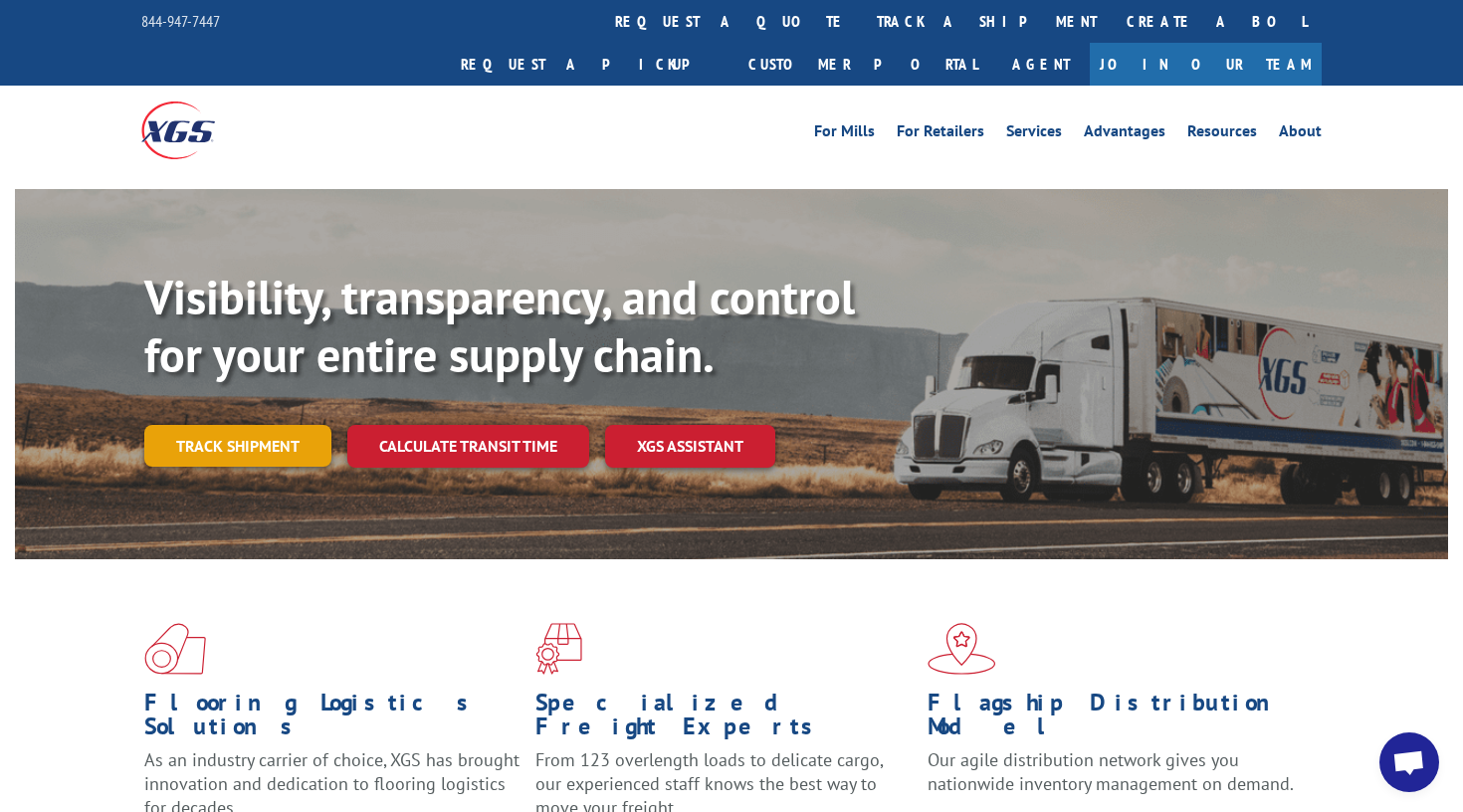click on "Track shipment" at bounding box center (238, 446) 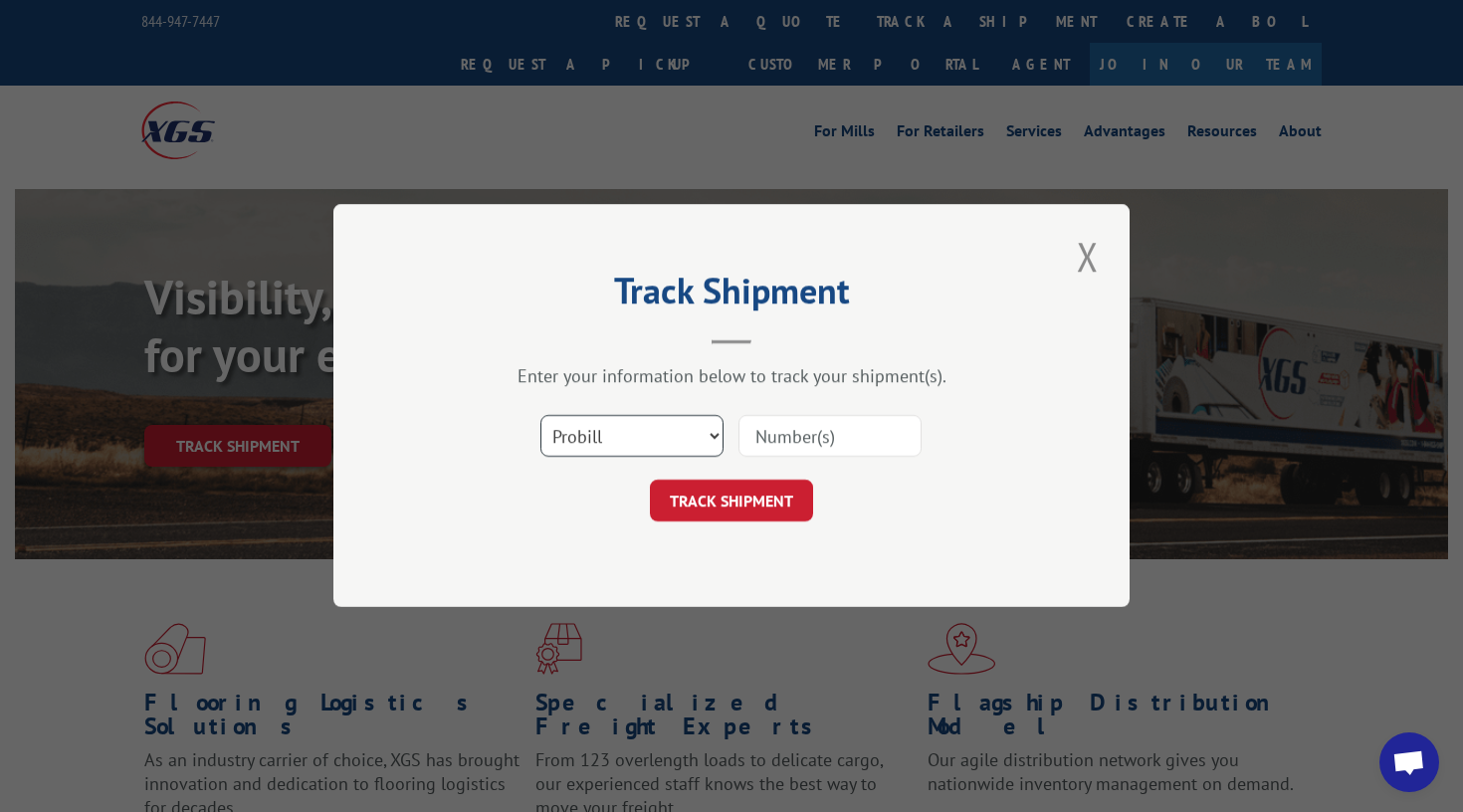 select on "bol" 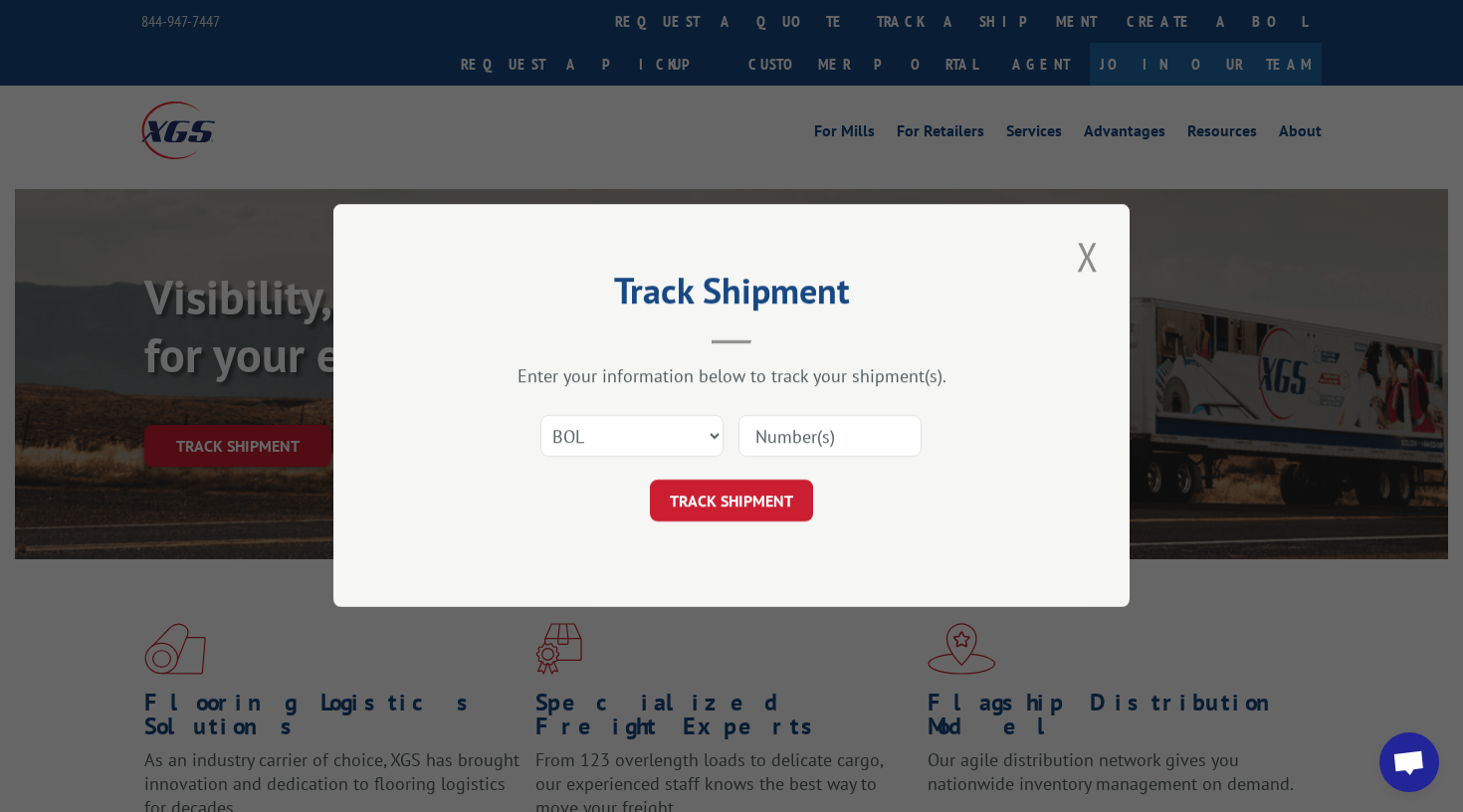 click at bounding box center (830, 437) 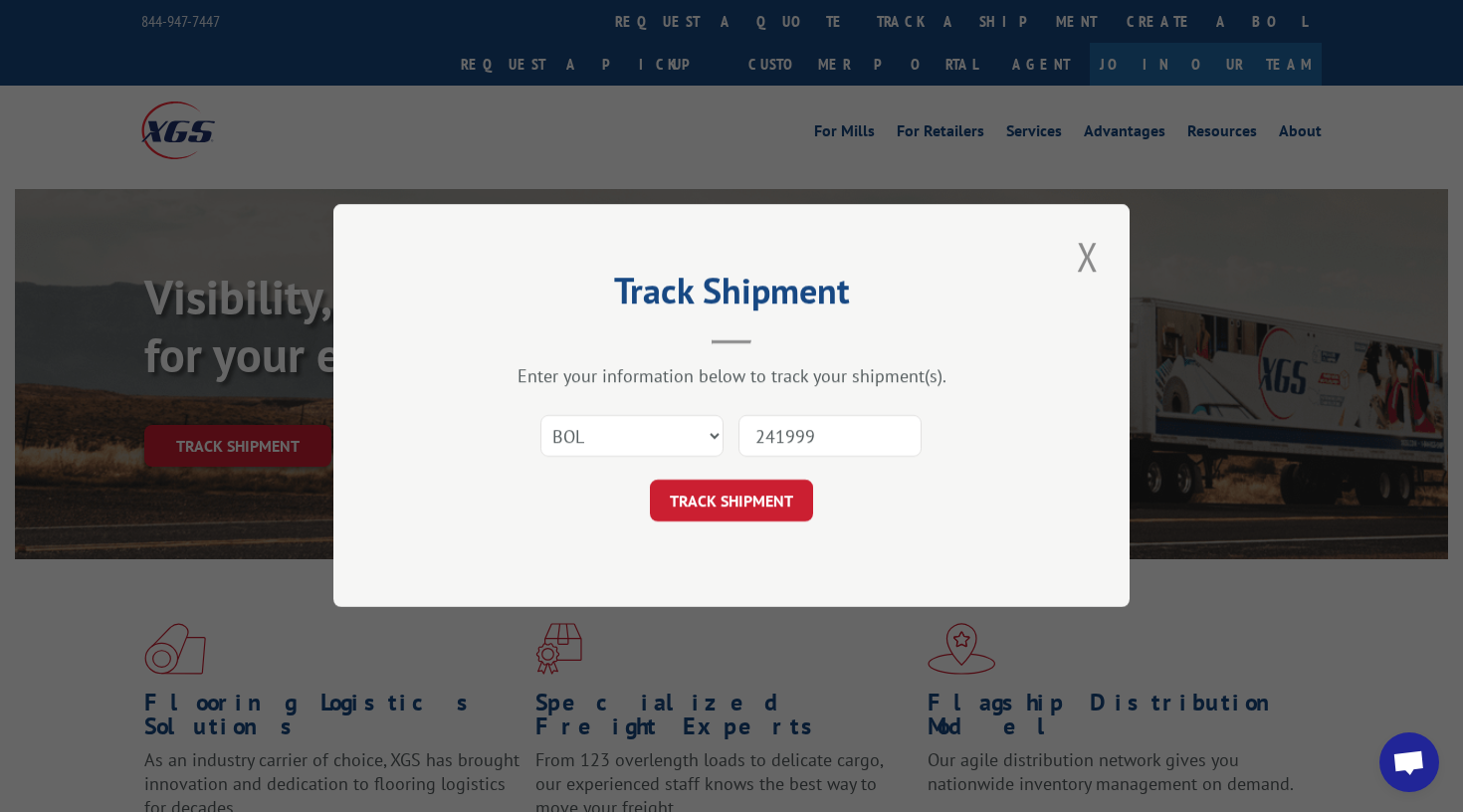 click on "TRACK SHIPMENT" at bounding box center (732, 502) 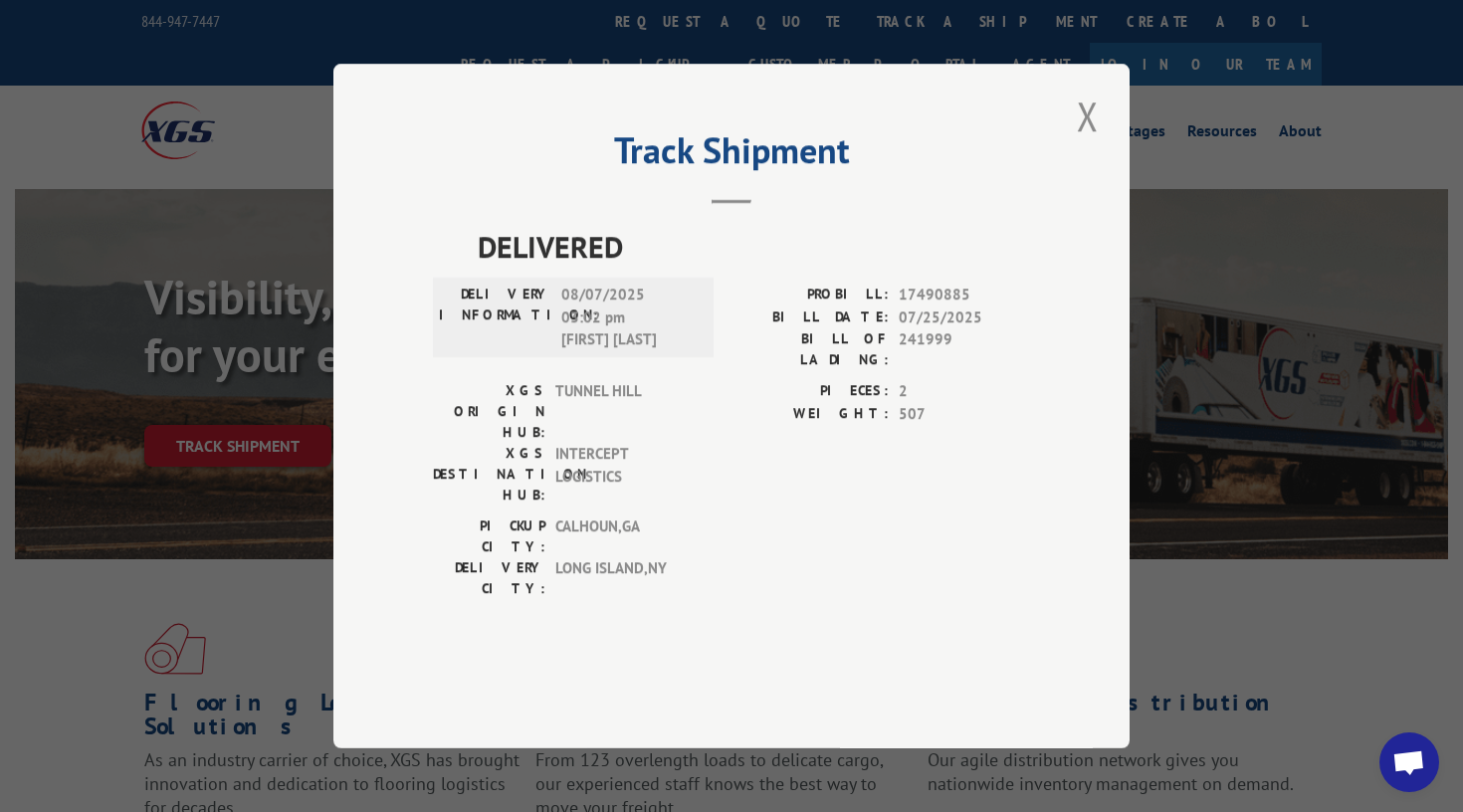 click on "[CITY] , [STATE]" at bounding box center (622, 536) 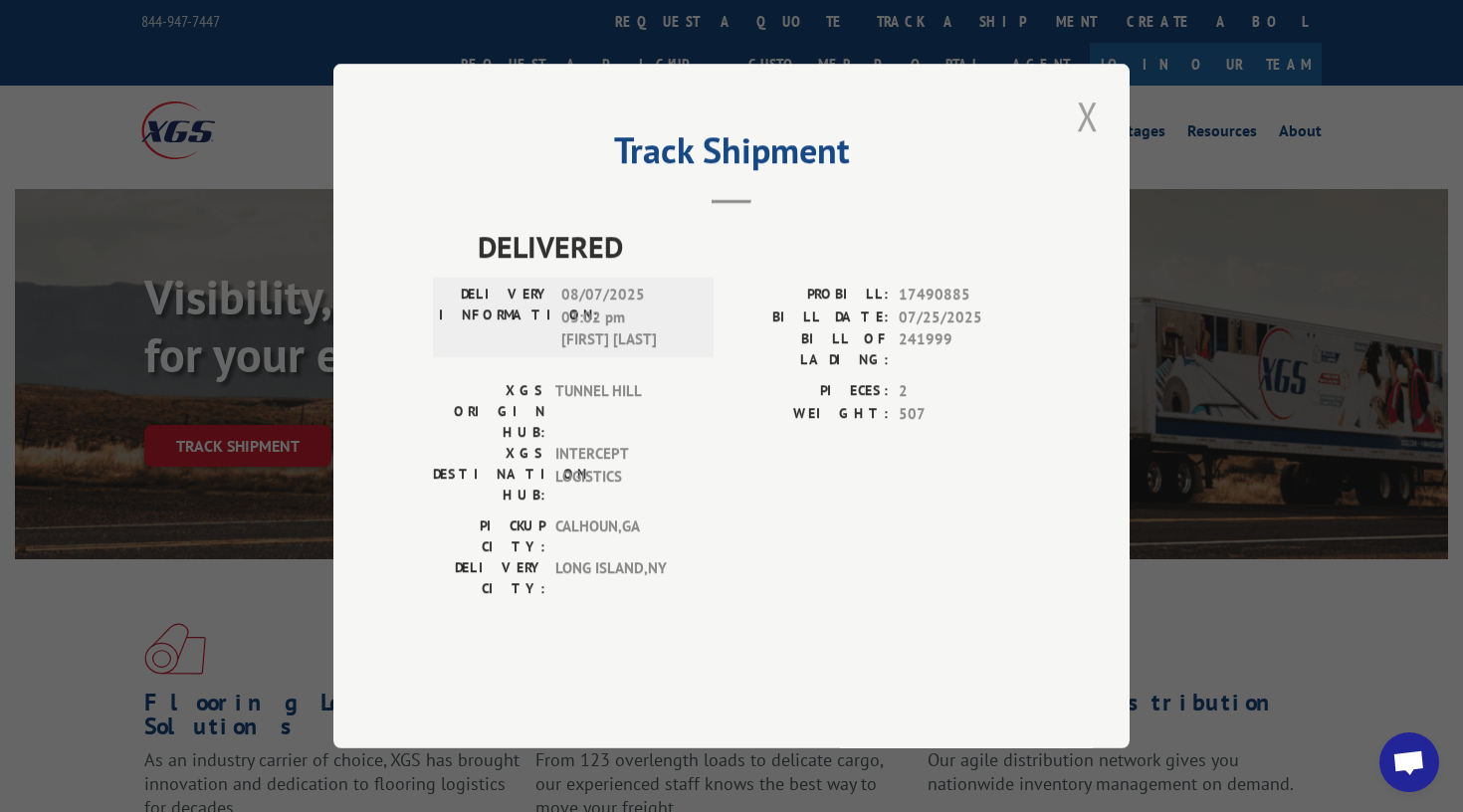 click at bounding box center (1088, 115) 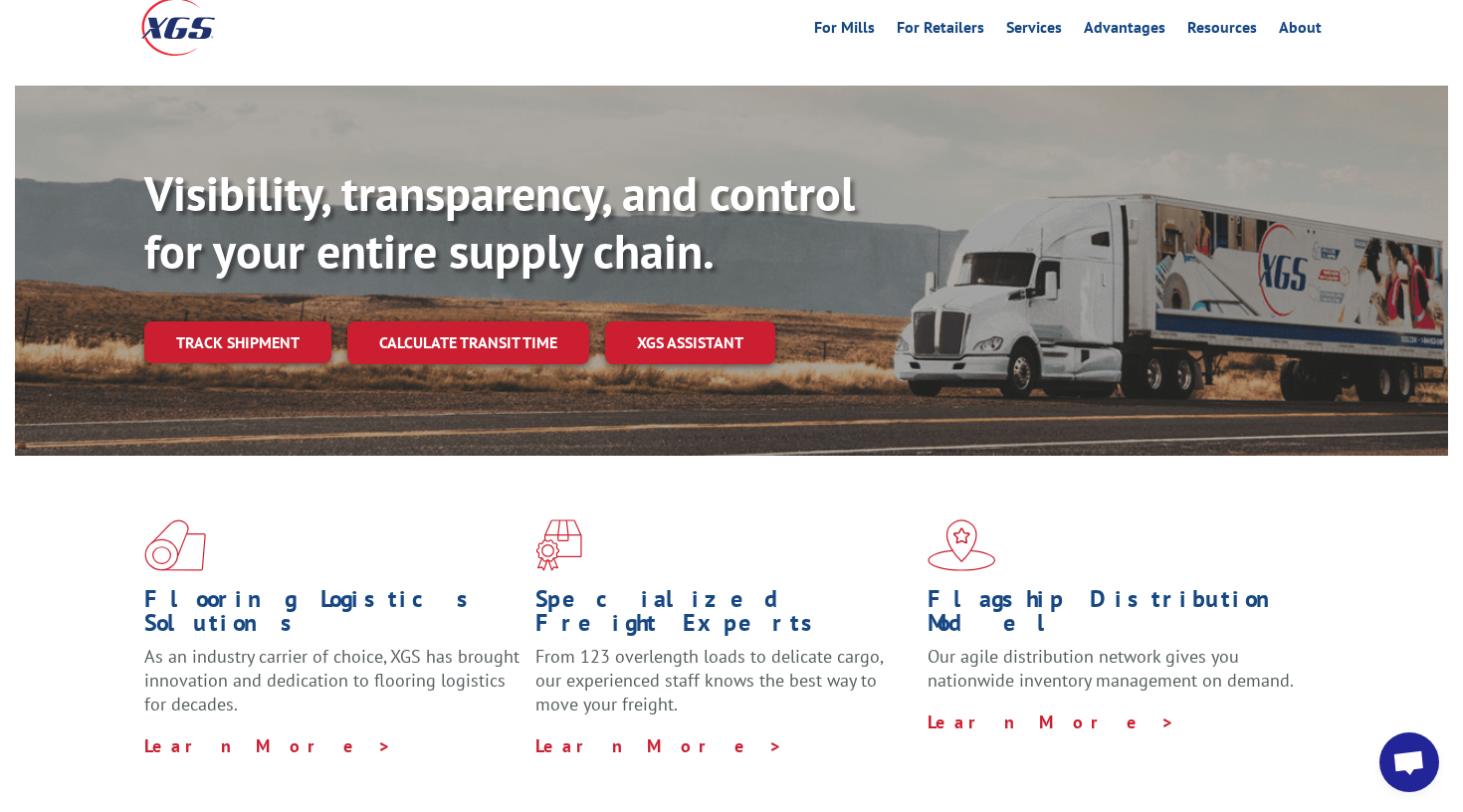 scroll, scrollTop: 130, scrollLeft: 0, axis: vertical 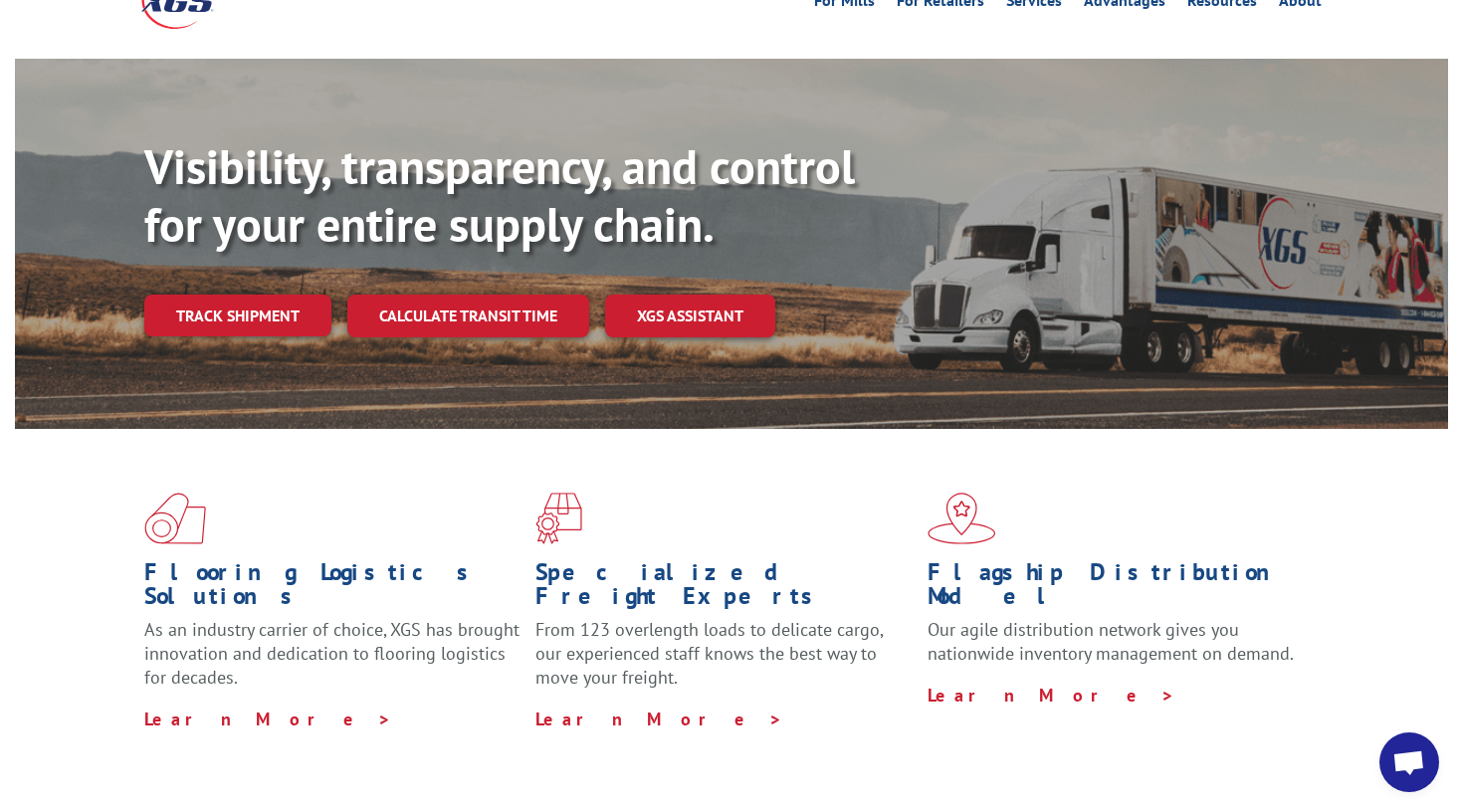 click at bounding box center [1408, 764] 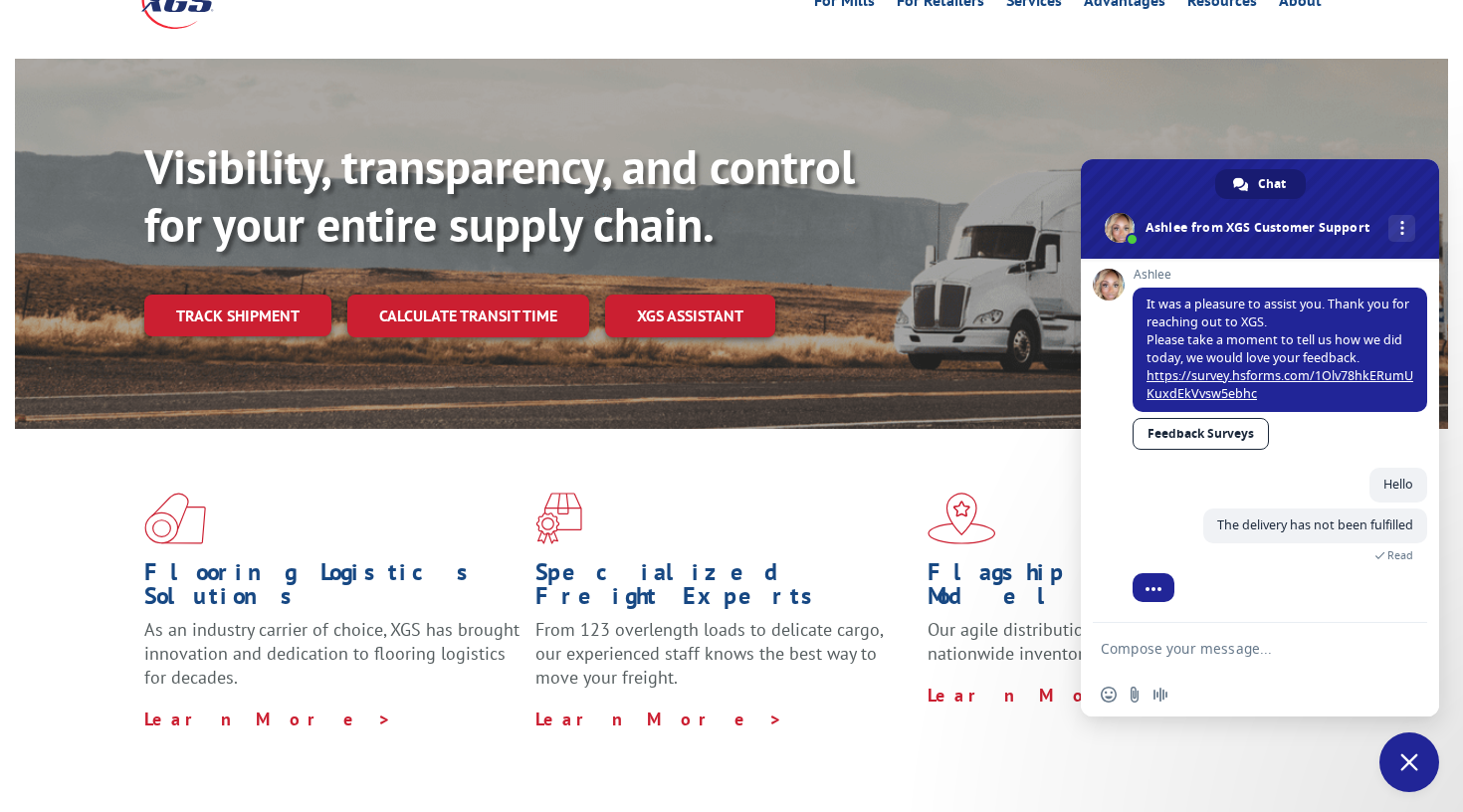 scroll, scrollTop: 1605, scrollLeft: 0, axis: vertical 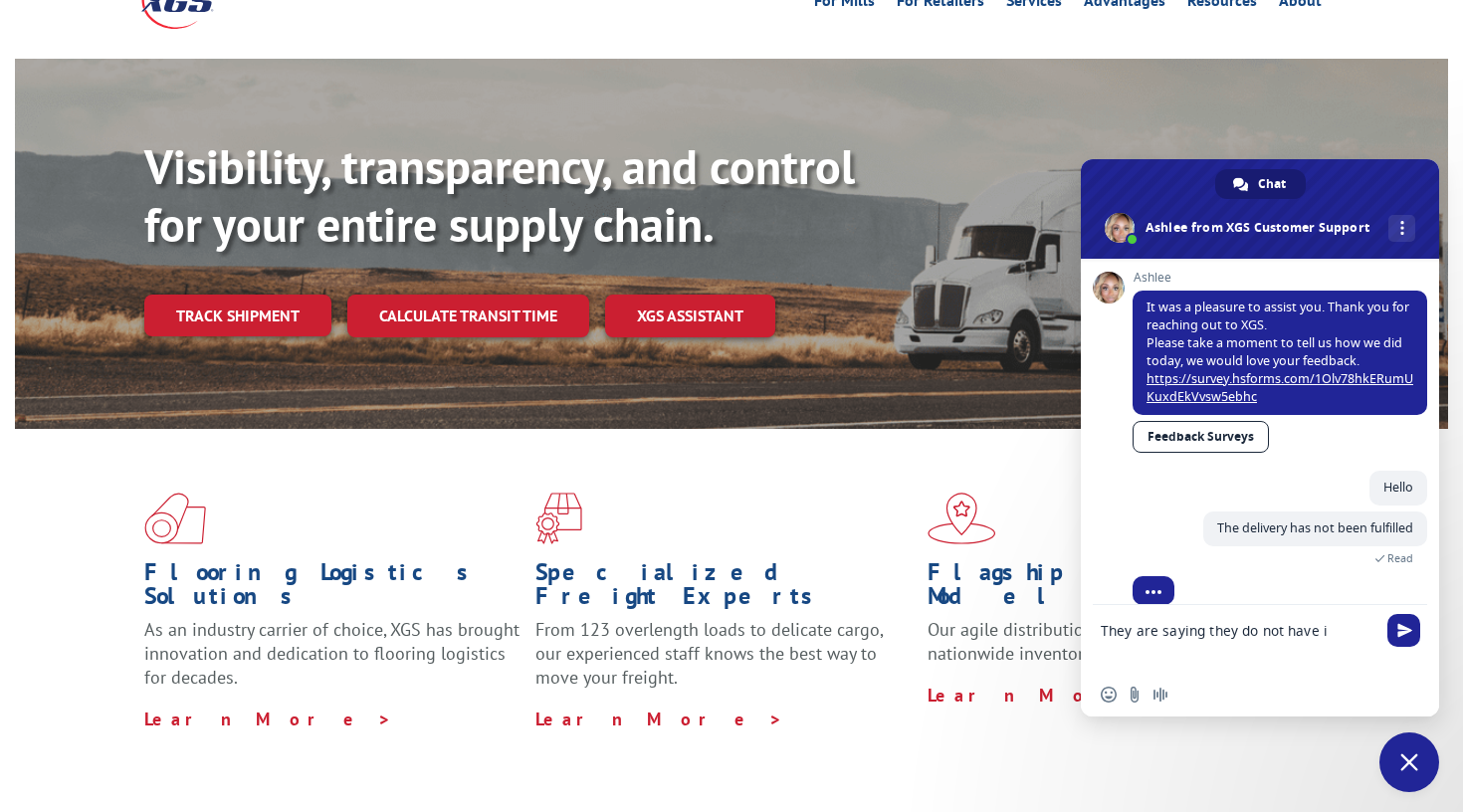 type on "They are saying they do not have it" 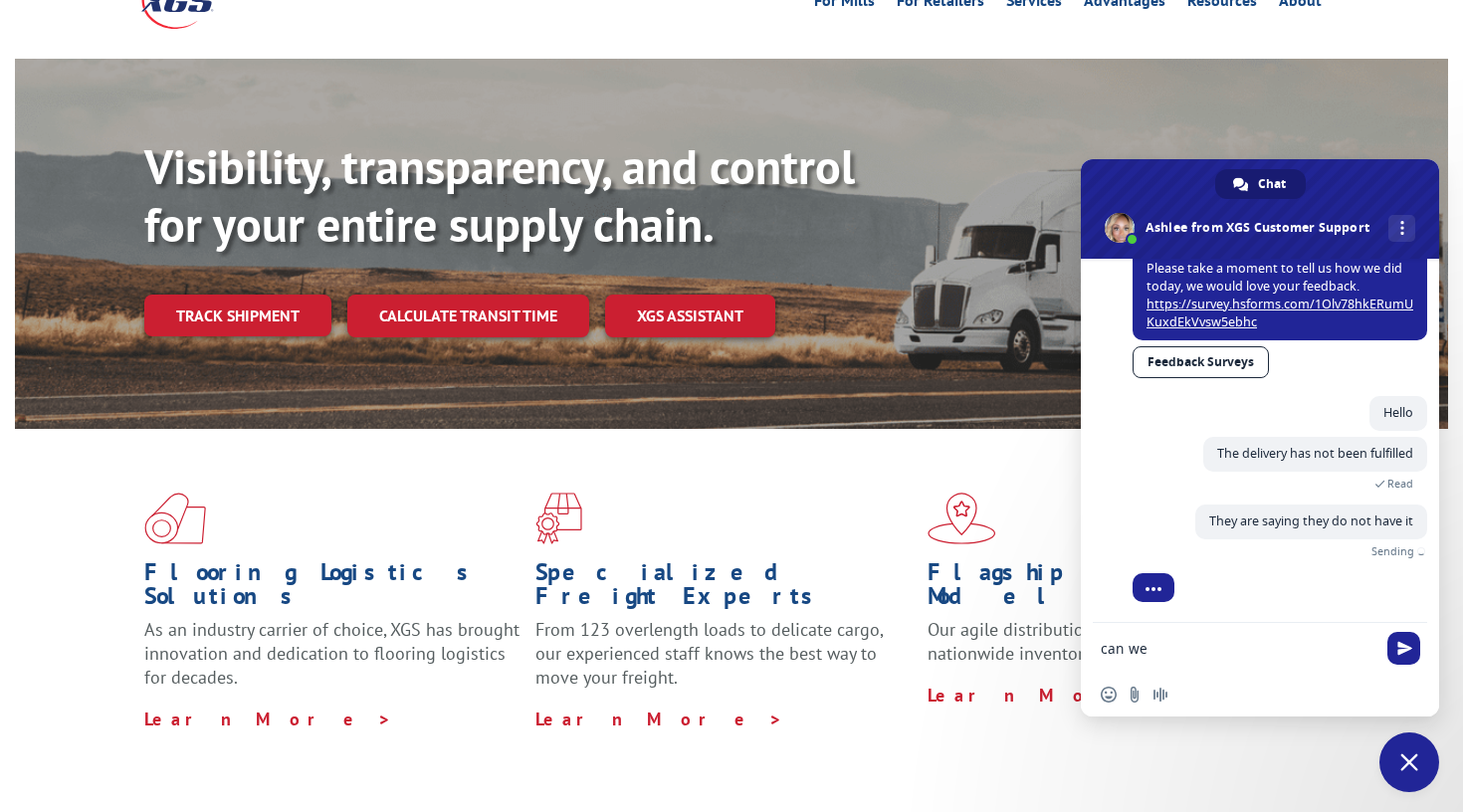 scroll, scrollTop: 1630, scrollLeft: 0, axis: vertical 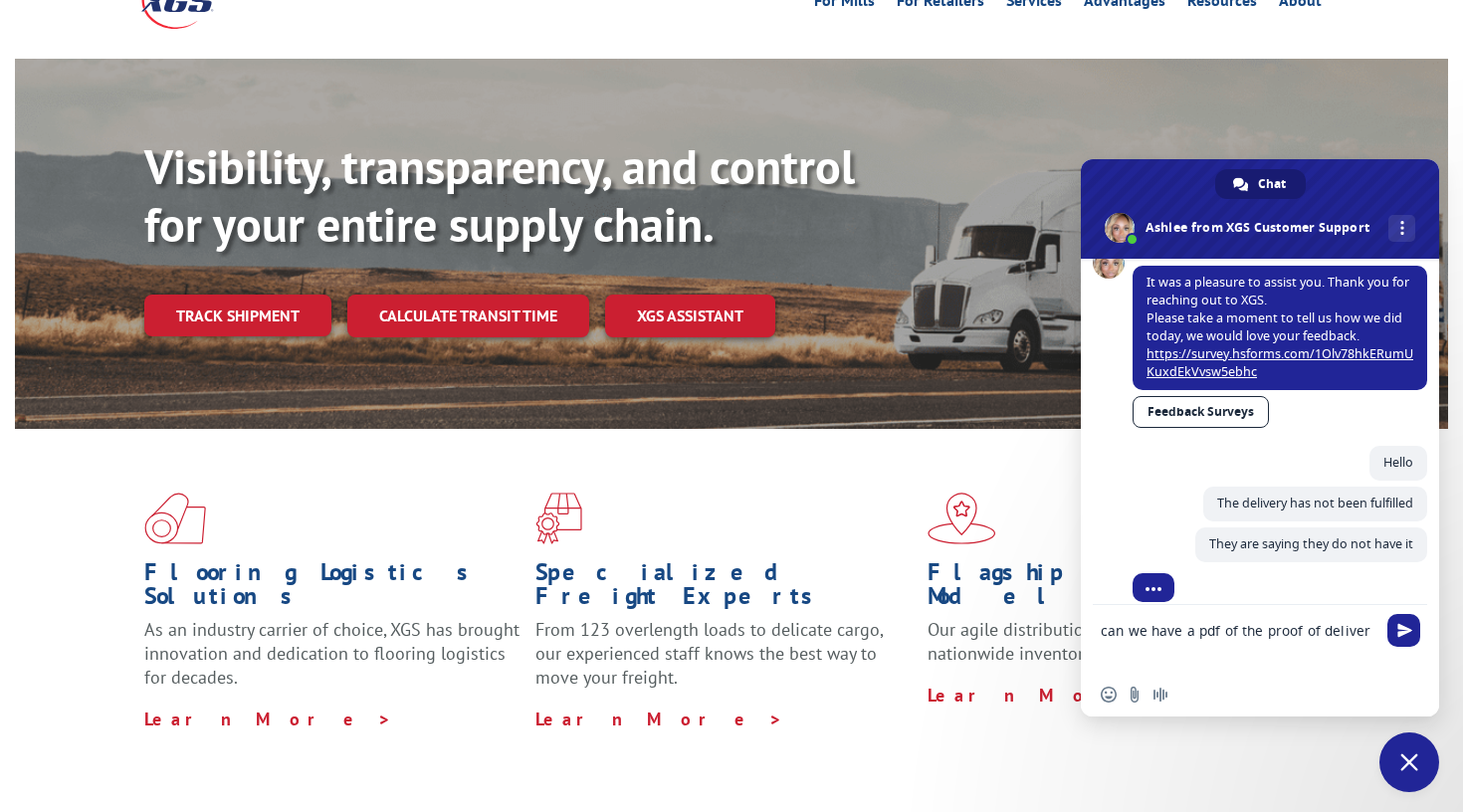 type on "can we have a pdf of the proof of delivery" 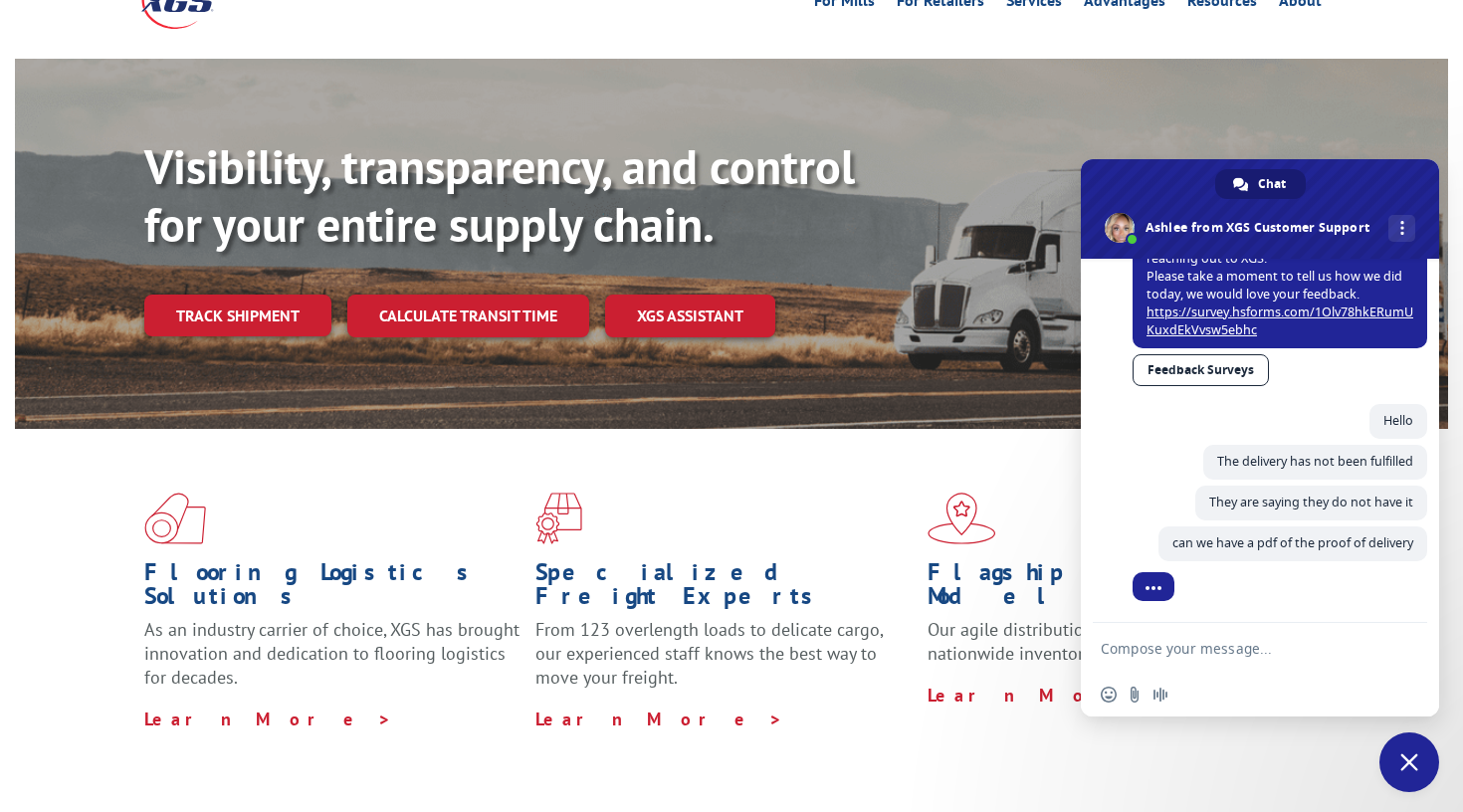 scroll, scrollTop: 1671, scrollLeft: 0, axis: vertical 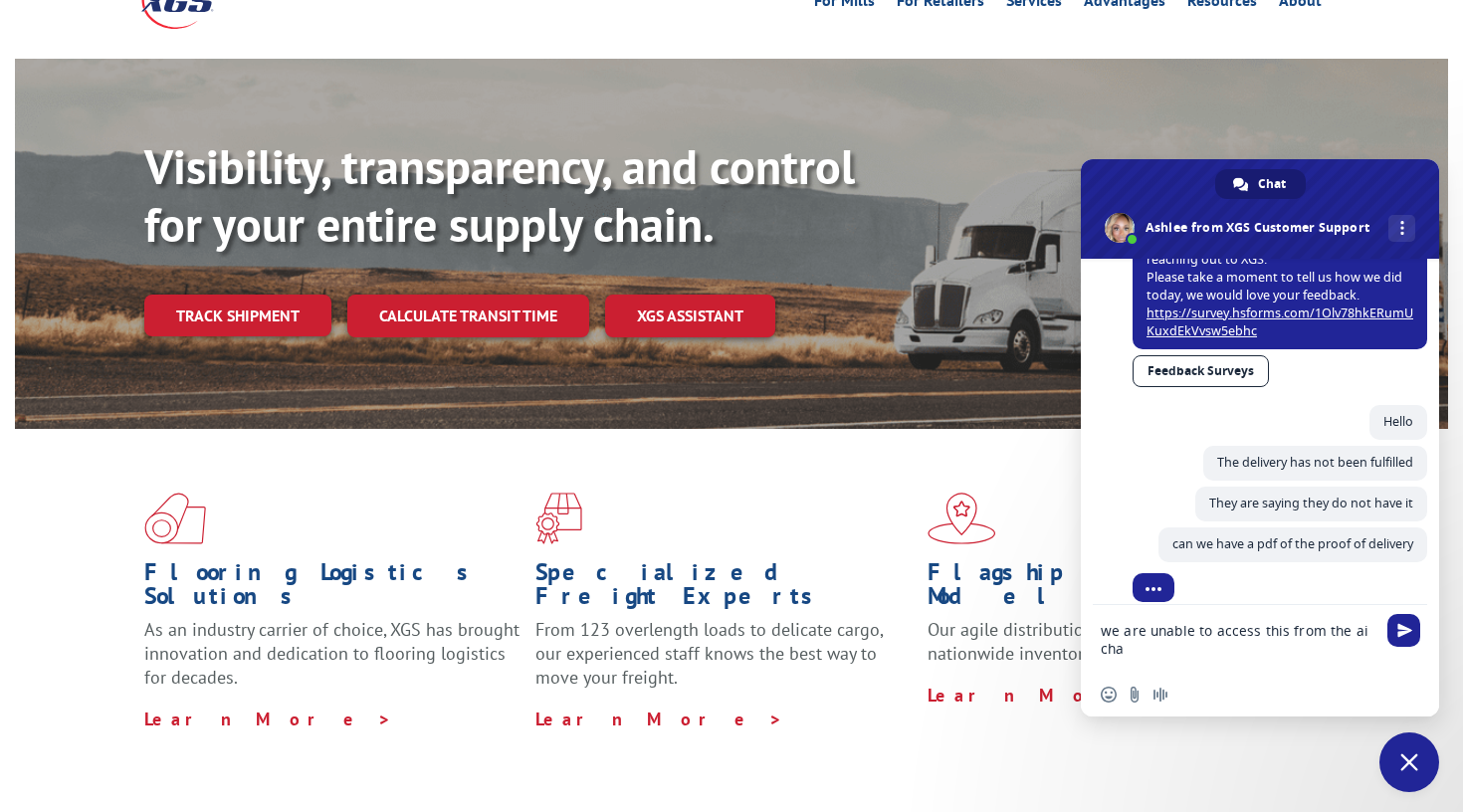 type on "we are unable to access this from the ai chat" 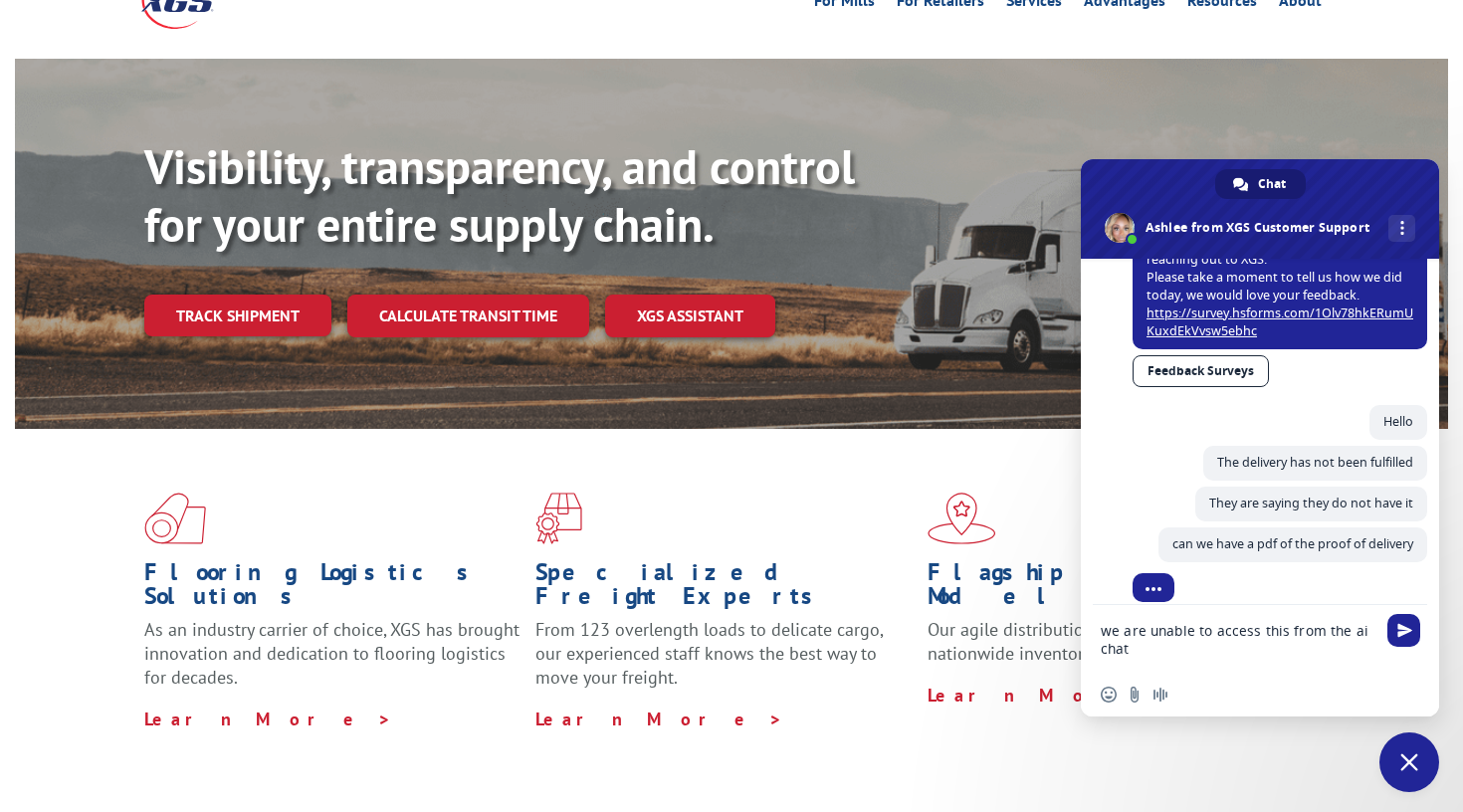 type 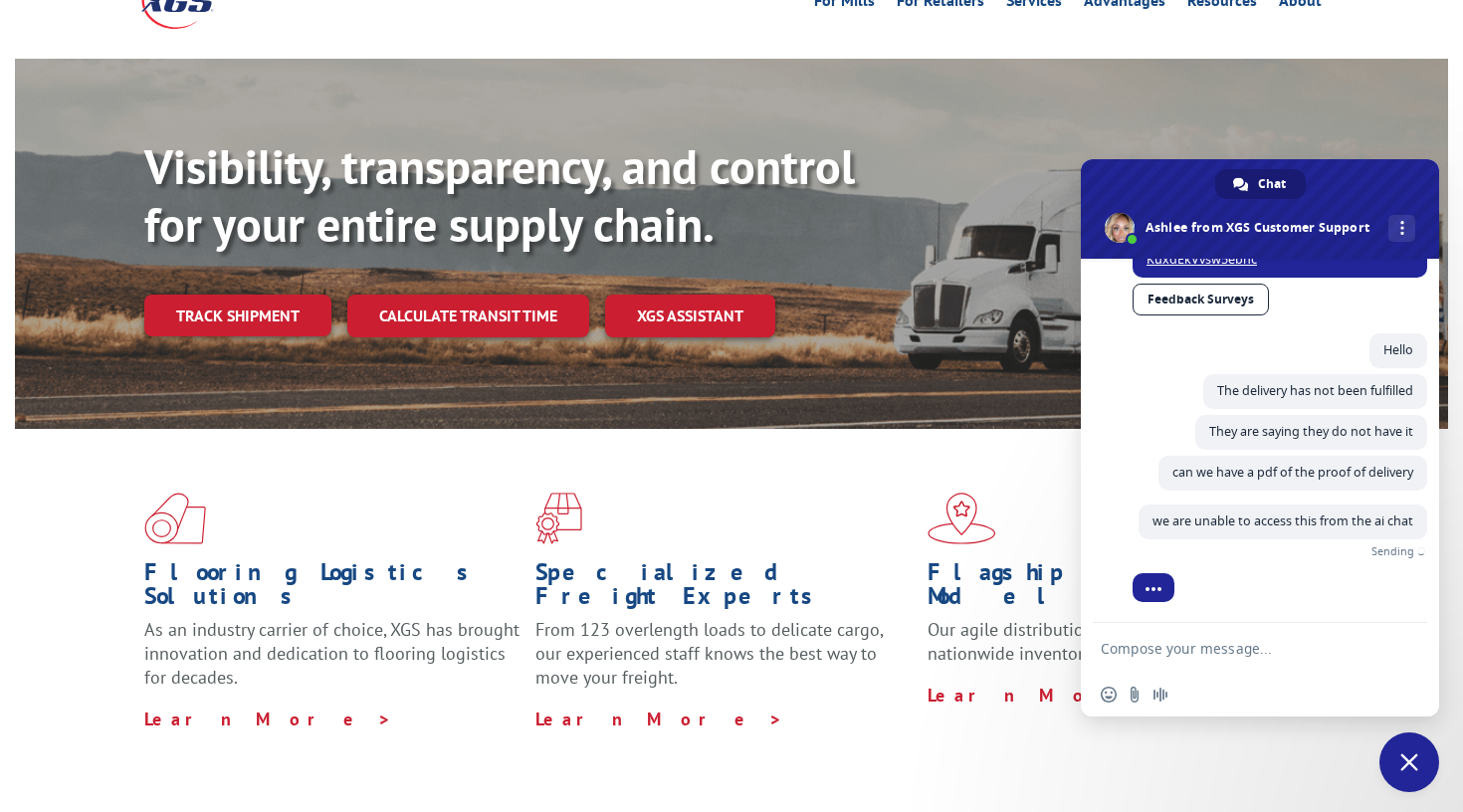 scroll, scrollTop: 1712, scrollLeft: 0, axis: vertical 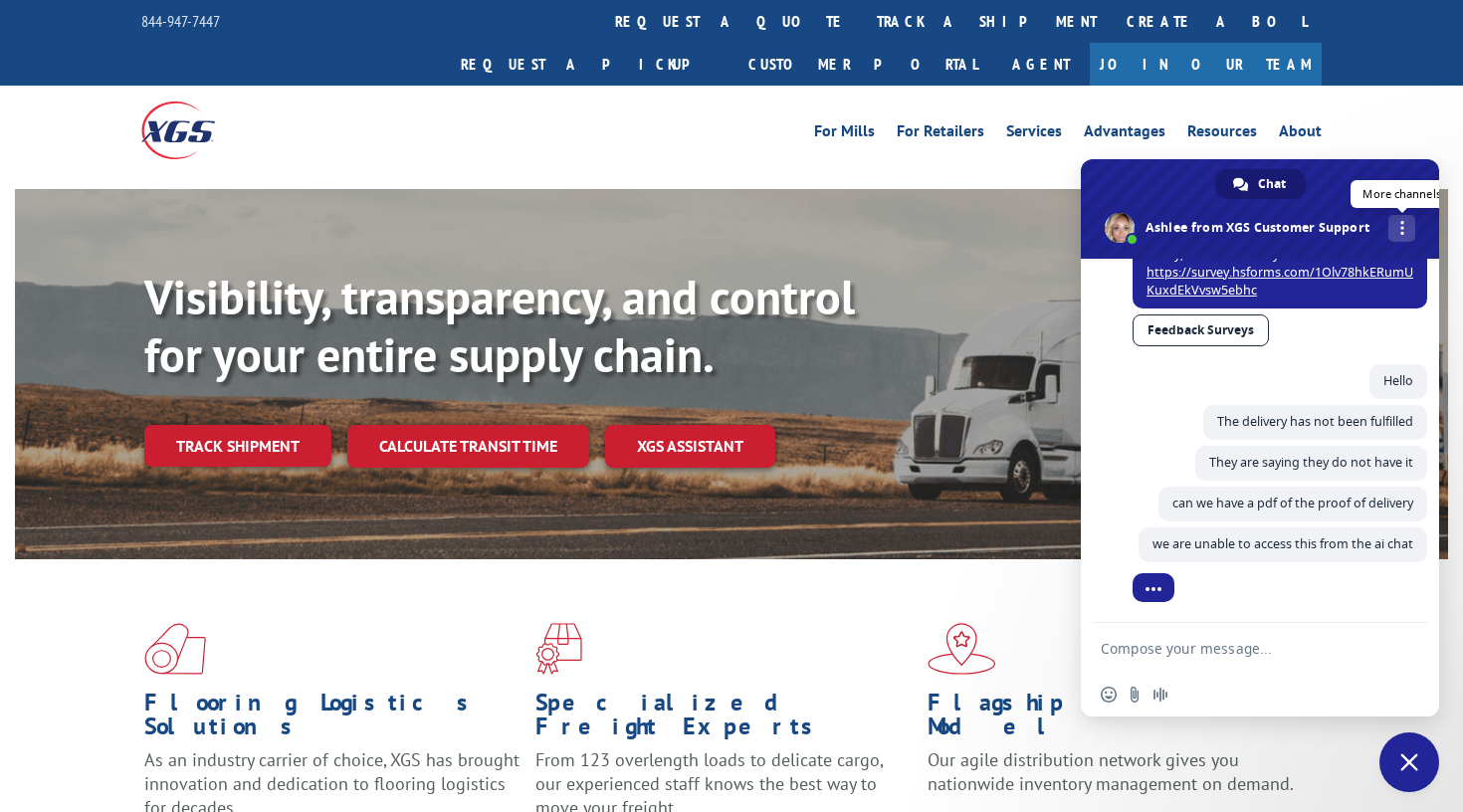 click on "More channels" at bounding box center (1401, 228) 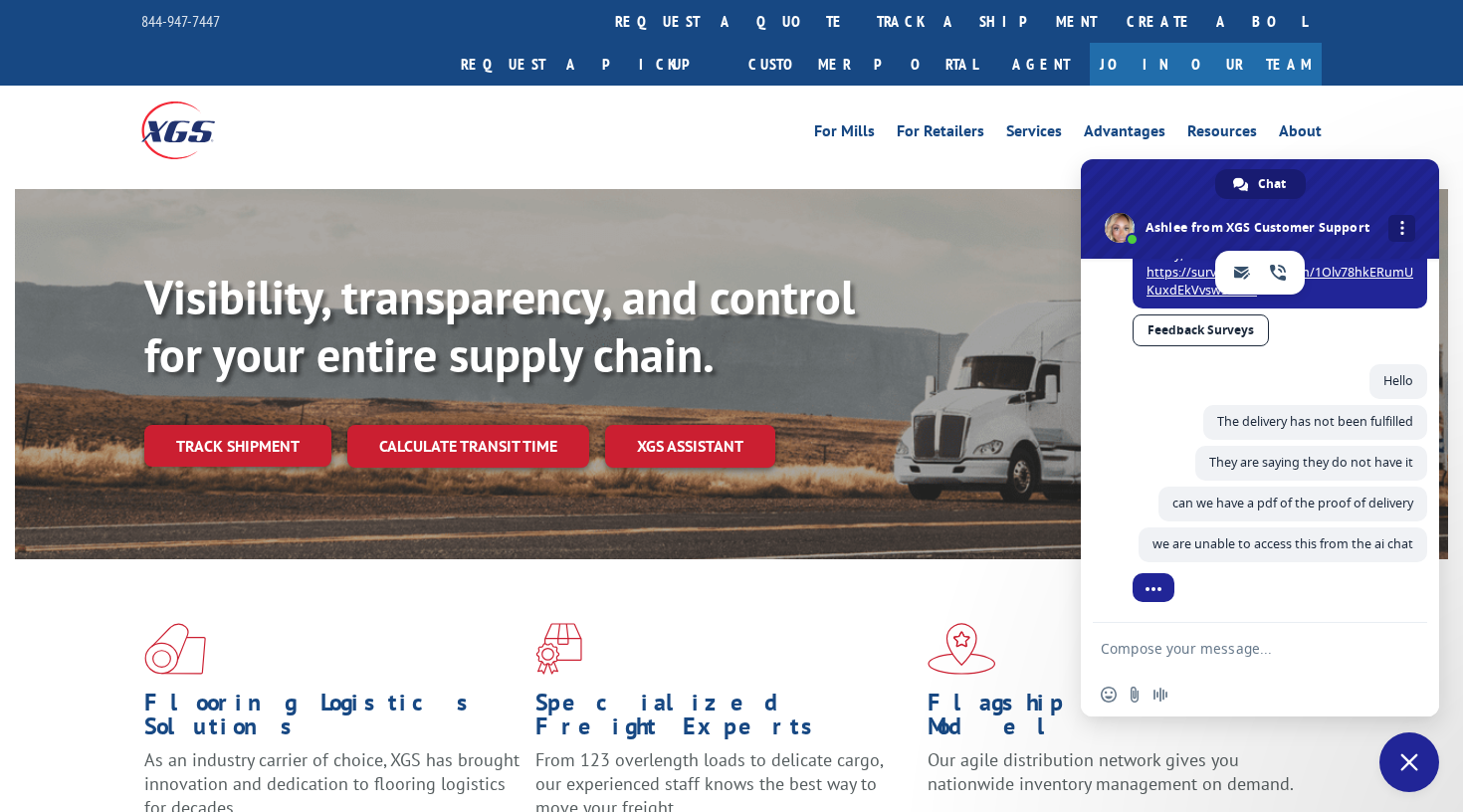 click on "The delivery has not been fulfilled 6 minutes ago Read" at bounding box center (1280, 425) 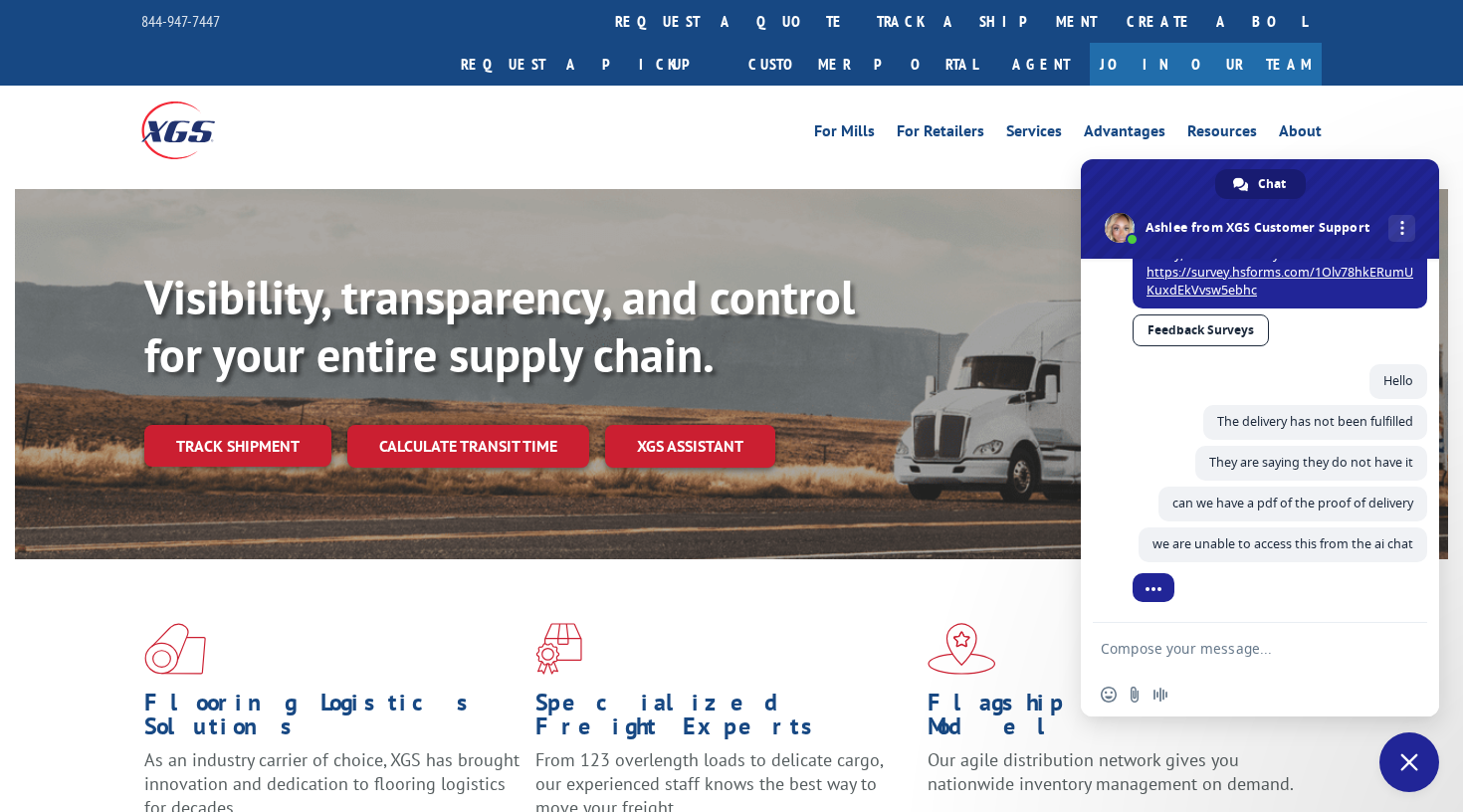 scroll, scrollTop: 0, scrollLeft: 0, axis: both 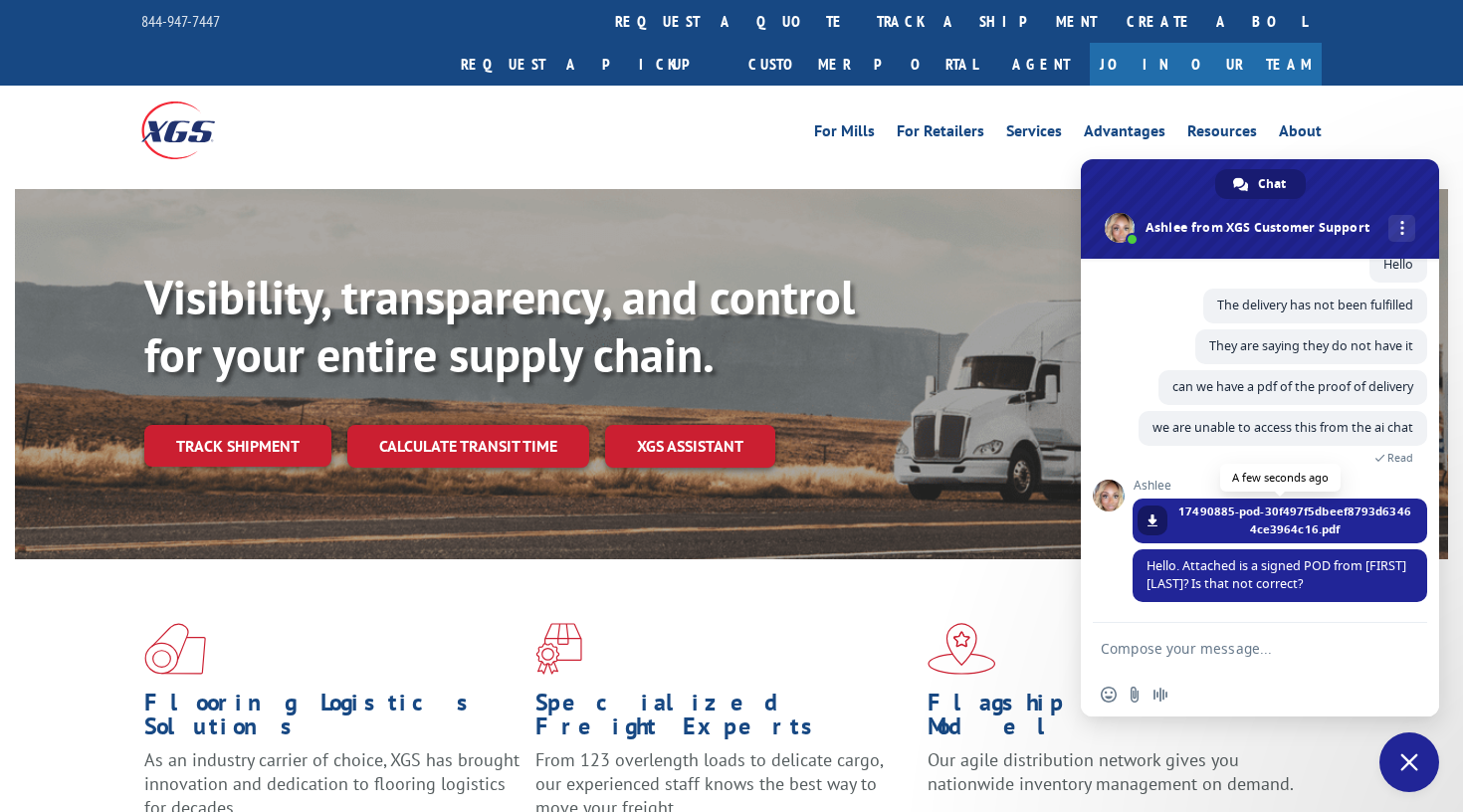 click at bounding box center [1152, 520] 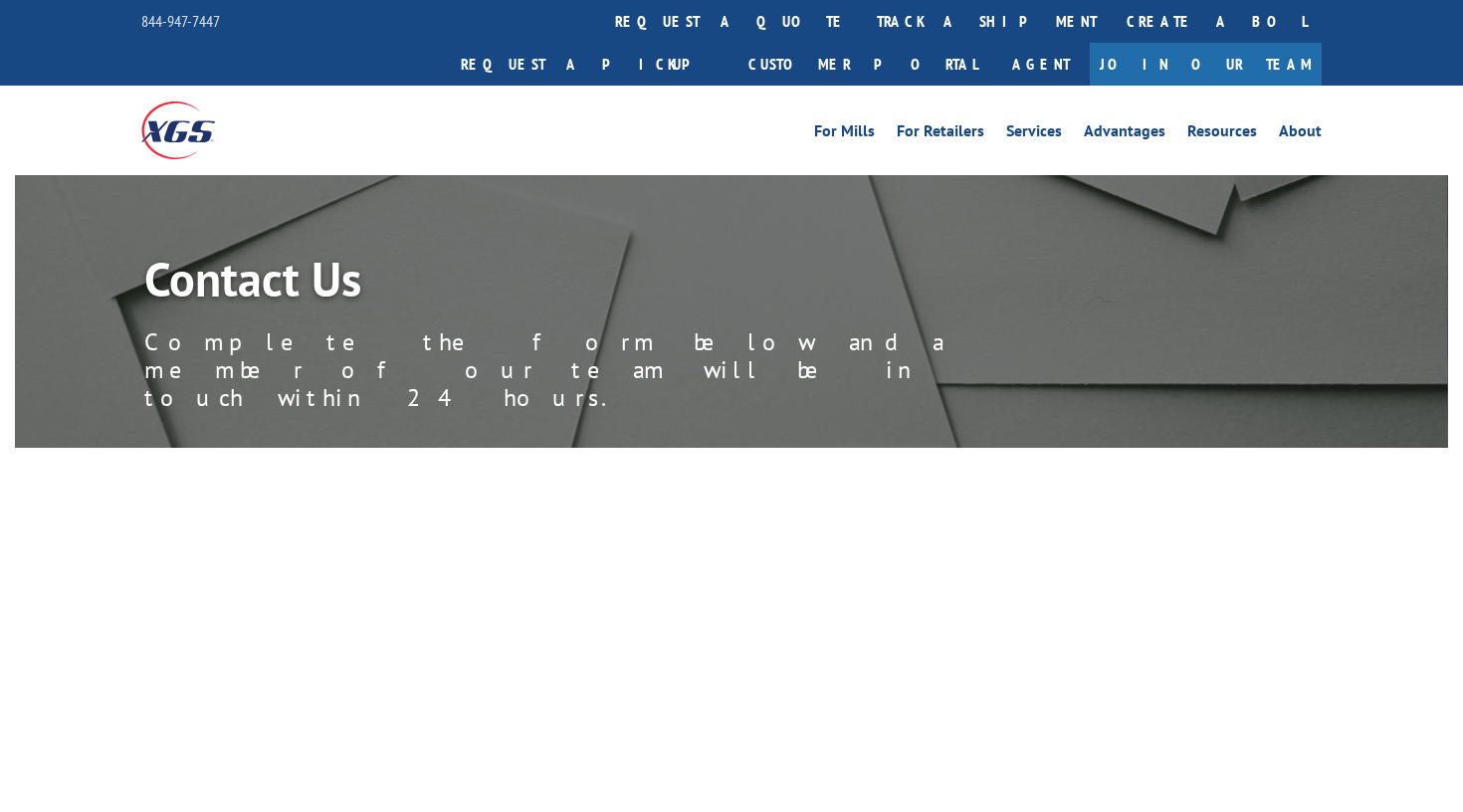 scroll, scrollTop: 0, scrollLeft: 0, axis: both 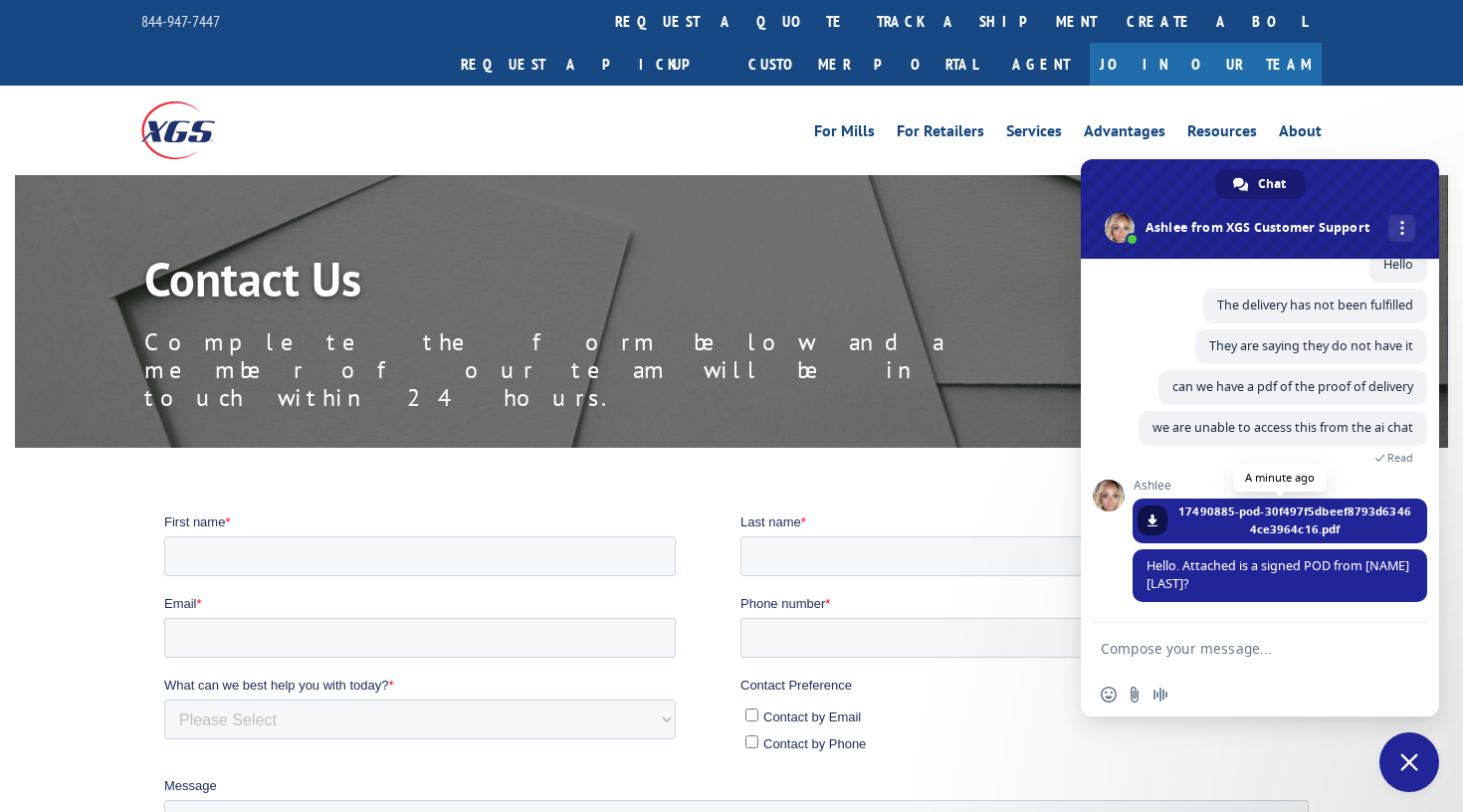 click on "17490885-pod-30f497f5dbeef8793d63464ce3964c16.pdf" at bounding box center [1295, 520] 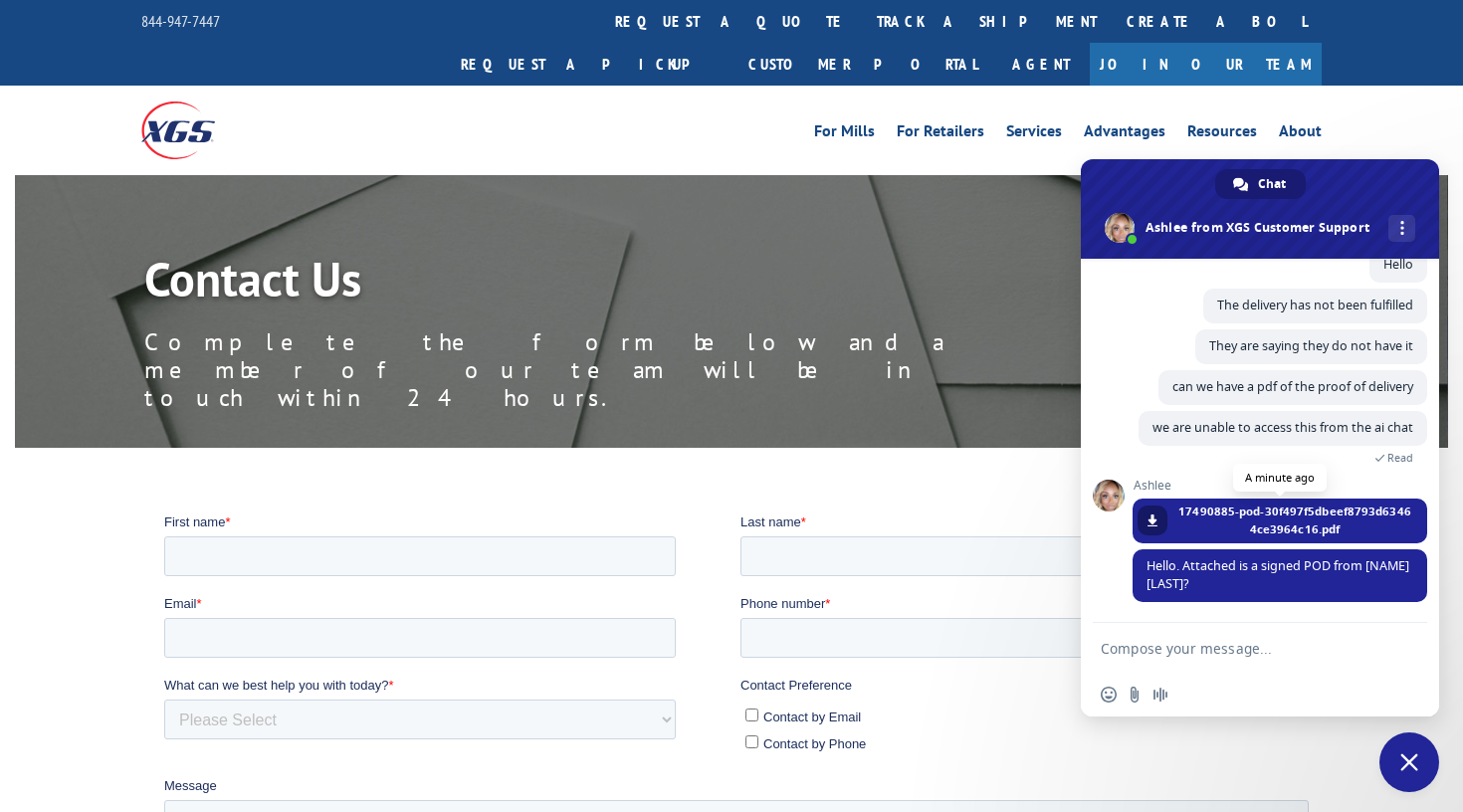 click at bounding box center (1152, 520) 